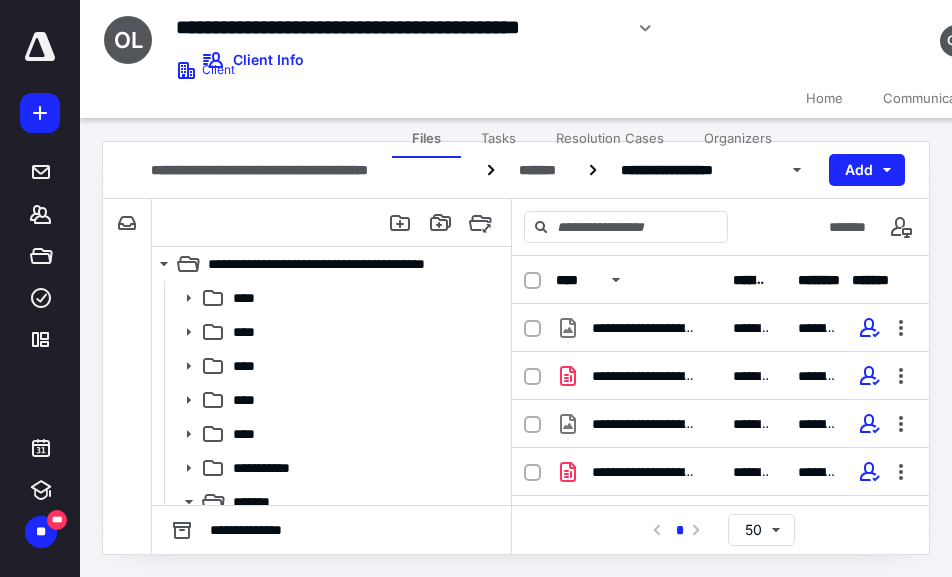 scroll, scrollTop: 0, scrollLeft: 0, axis: both 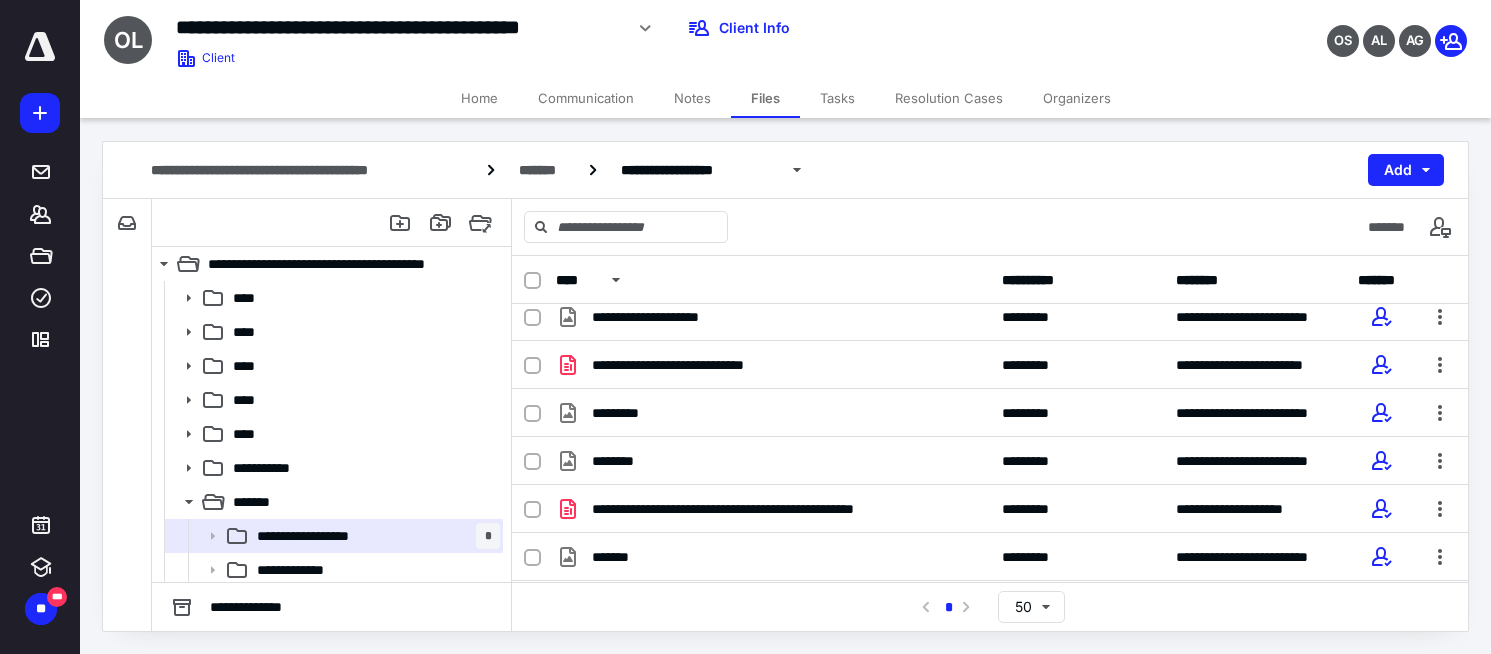 click on "**********" at bounding box center [555, 35] 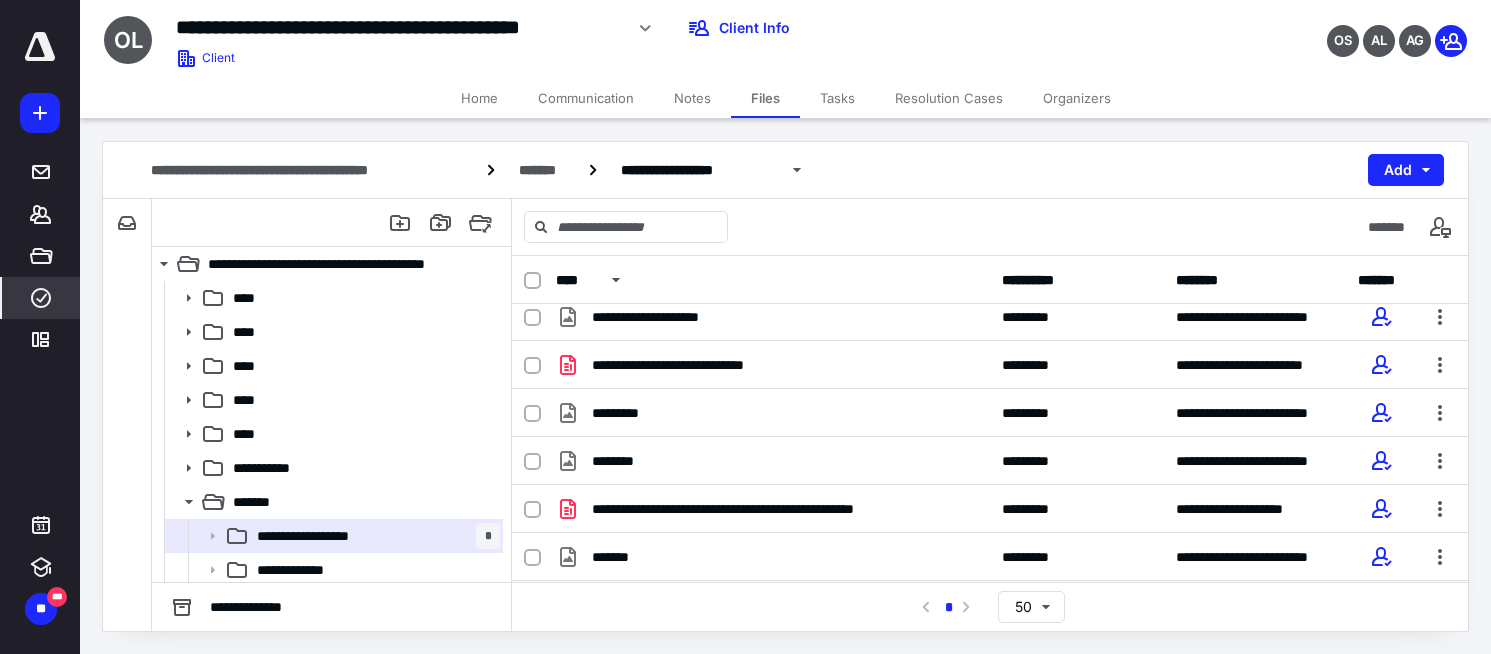 click 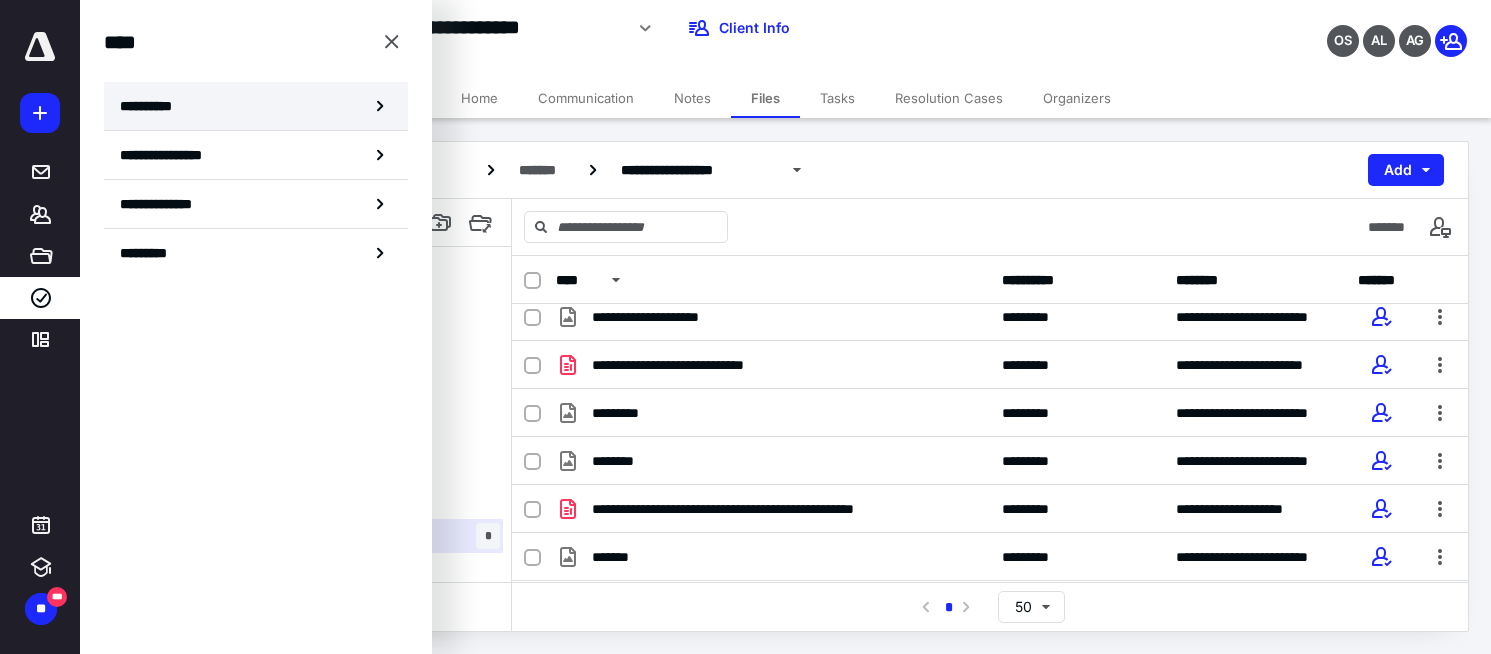 click on "**********" at bounding box center (153, 106) 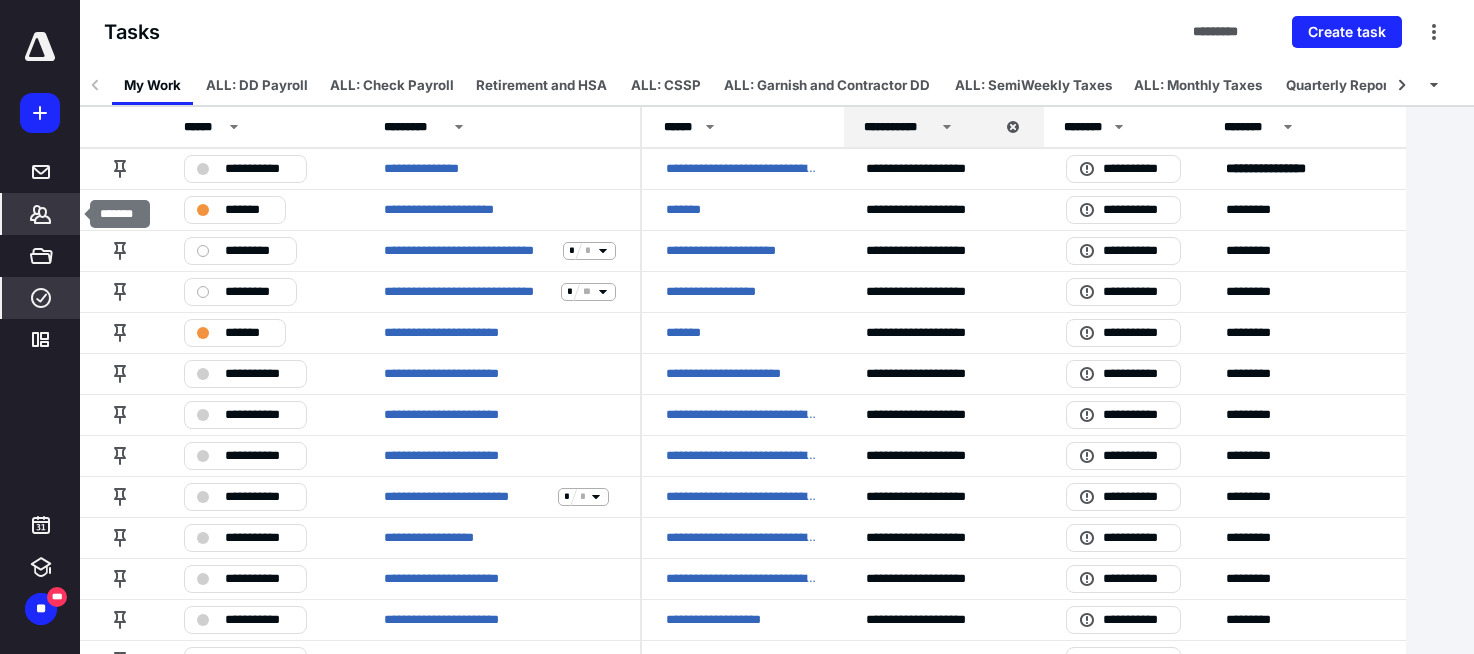 click 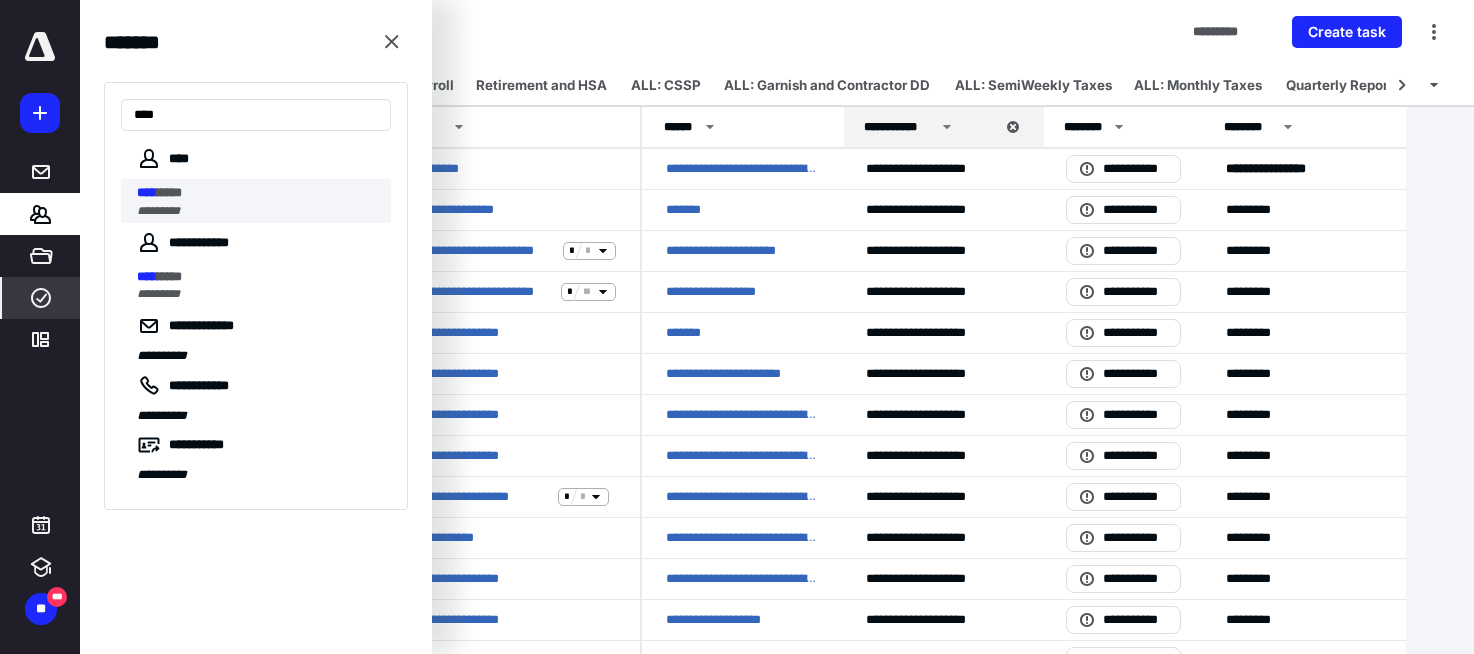 type on "****" 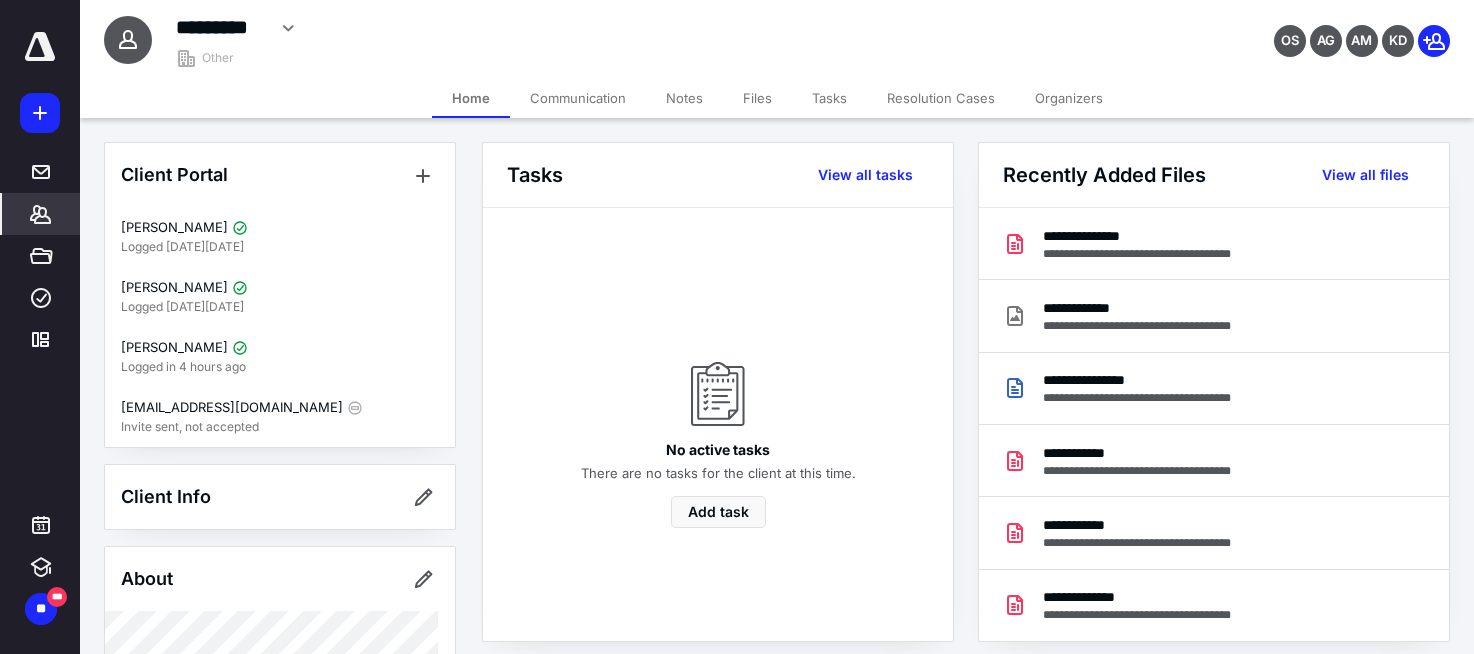click on "Files" at bounding box center [757, 98] 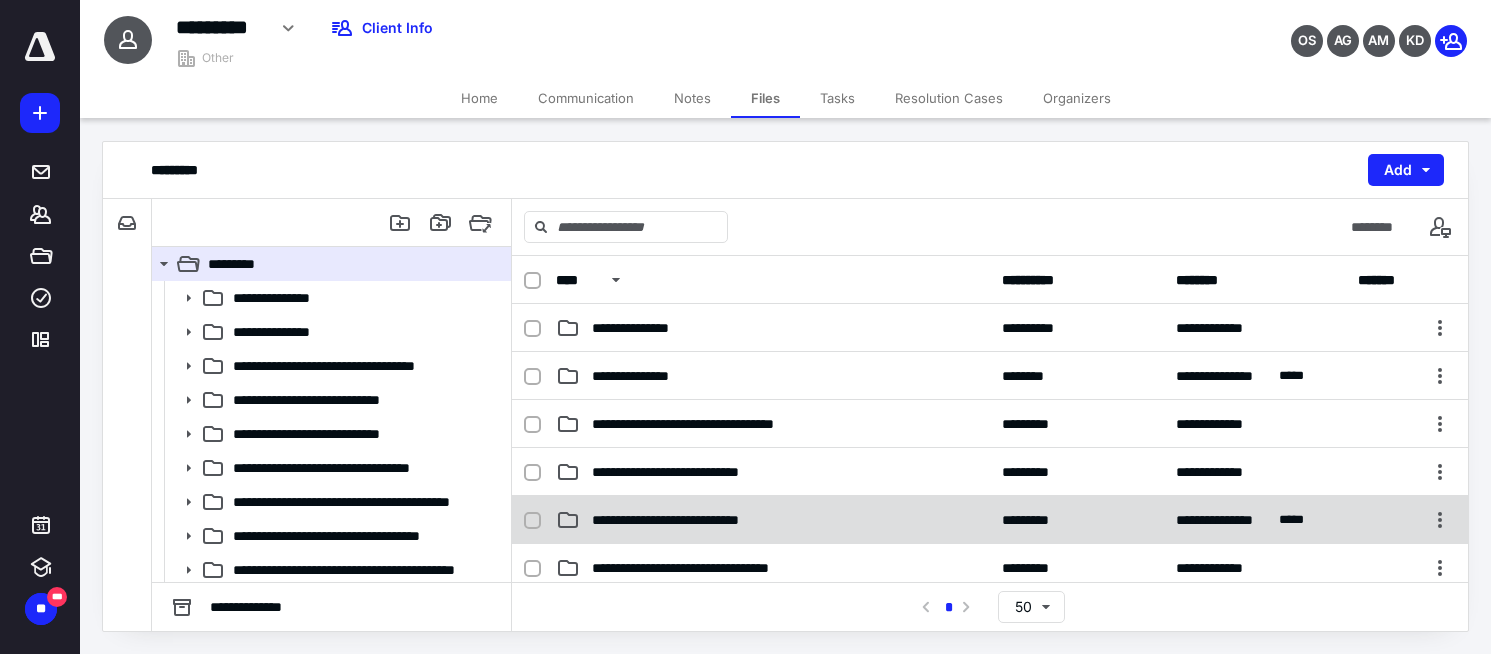 scroll, scrollTop: 192, scrollLeft: 0, axis: vertical 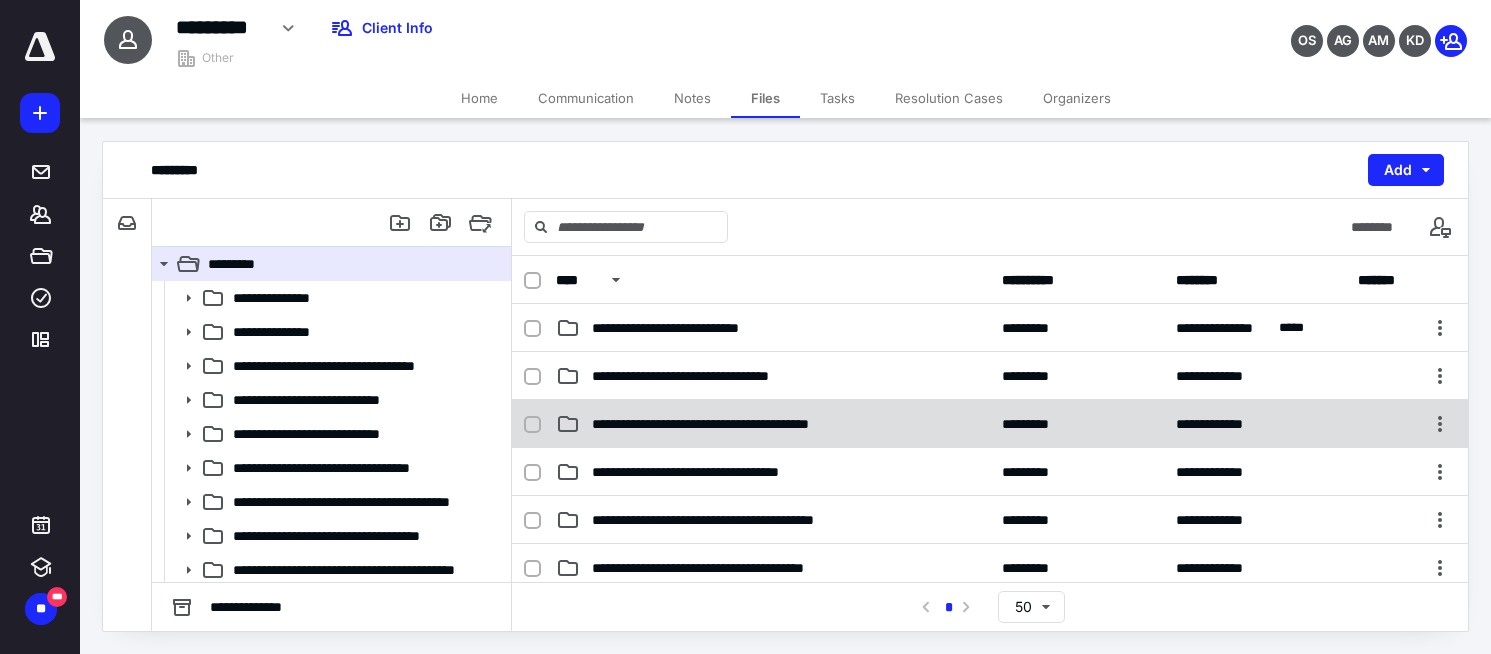 click on "**********" at bounding box center [742, 424] 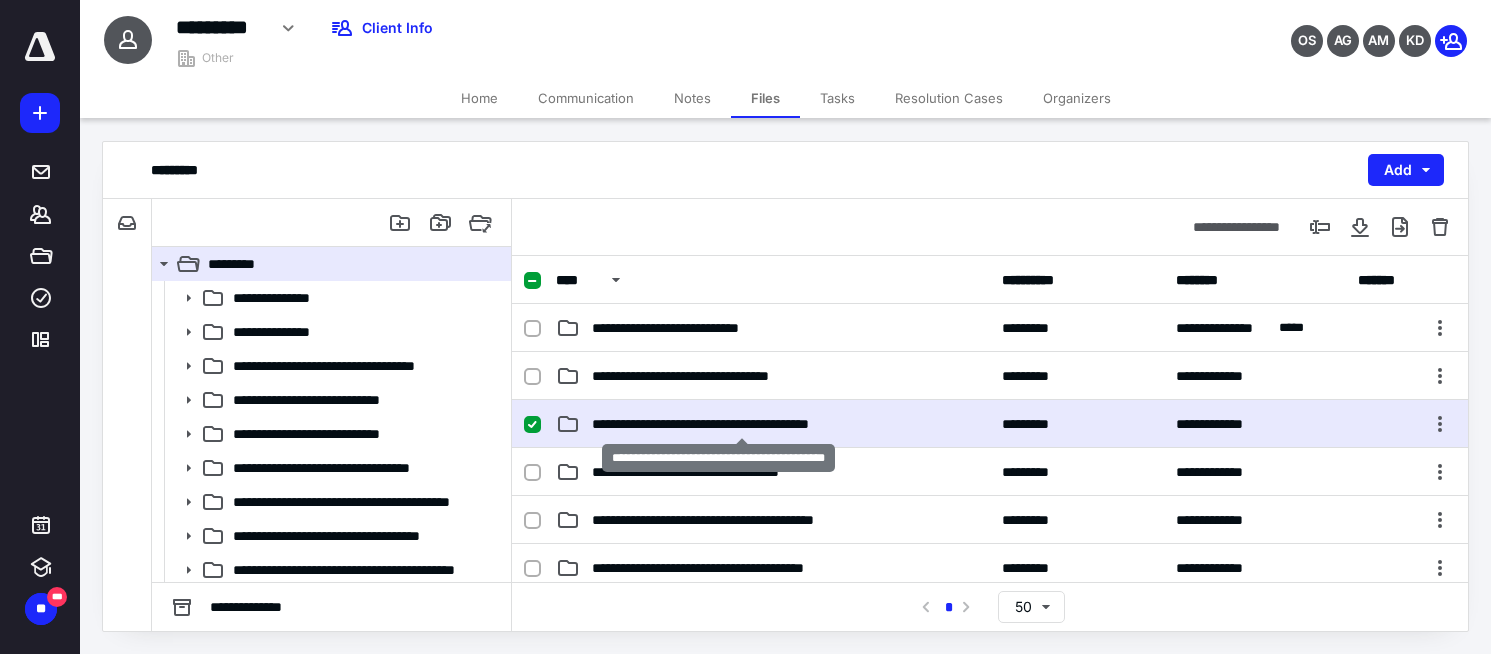 checkbox on "true" 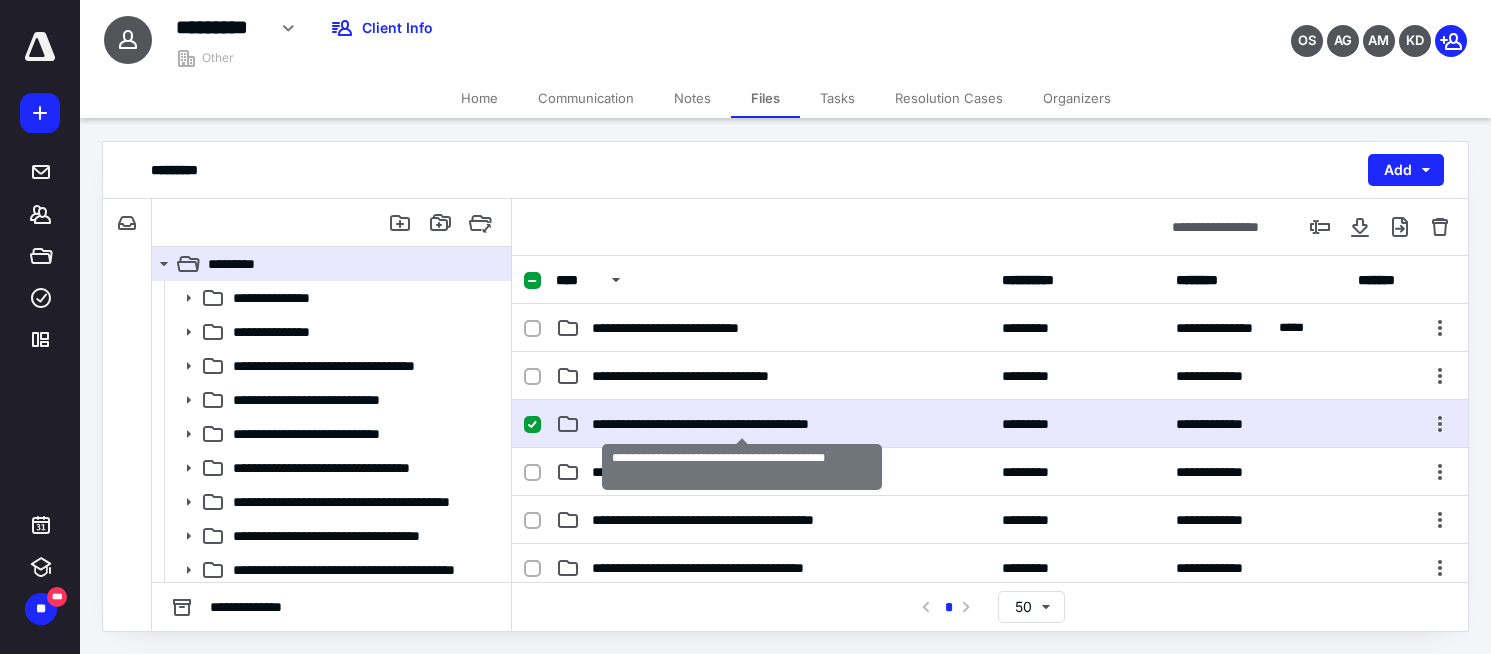 click on "**********" at bounding box center (742, 424) 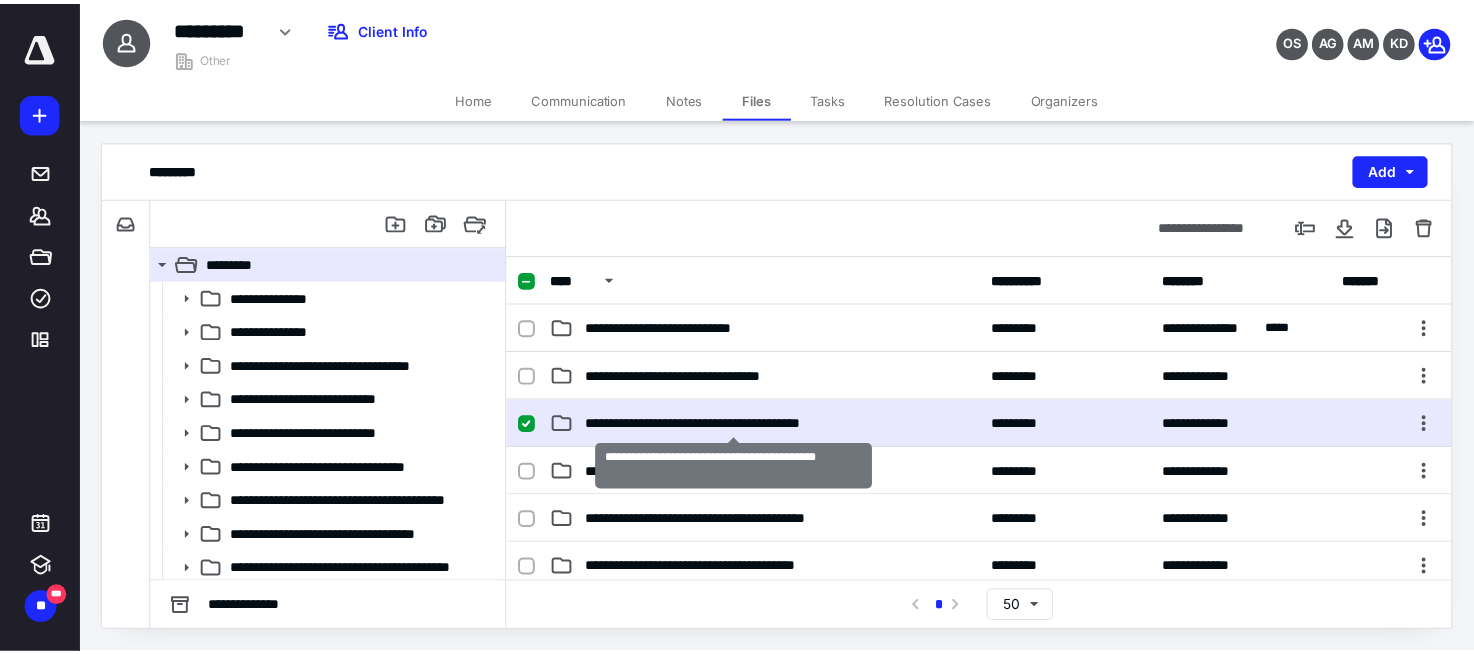 scroll, scrollTop: 0, scrollLeft: 0, axis: both 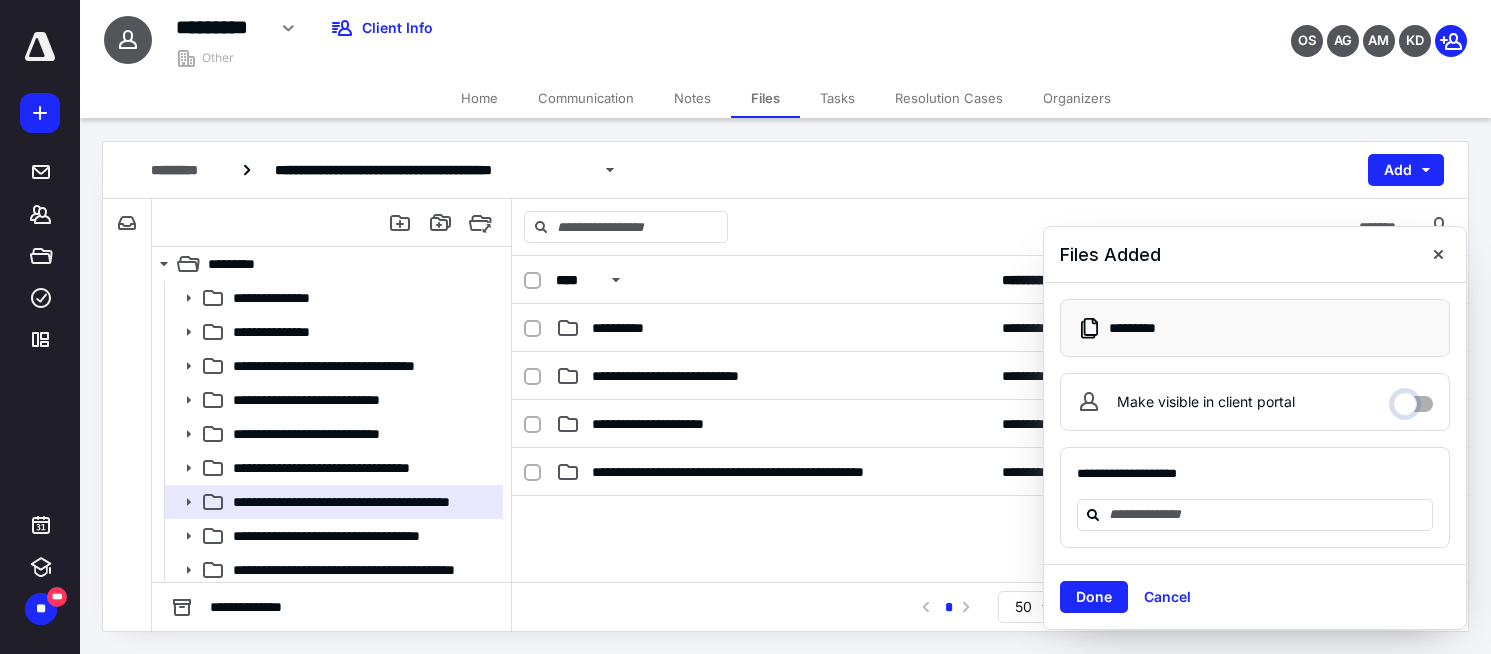 click on "Make visible in client portal" at bounding box center [1413, 399] 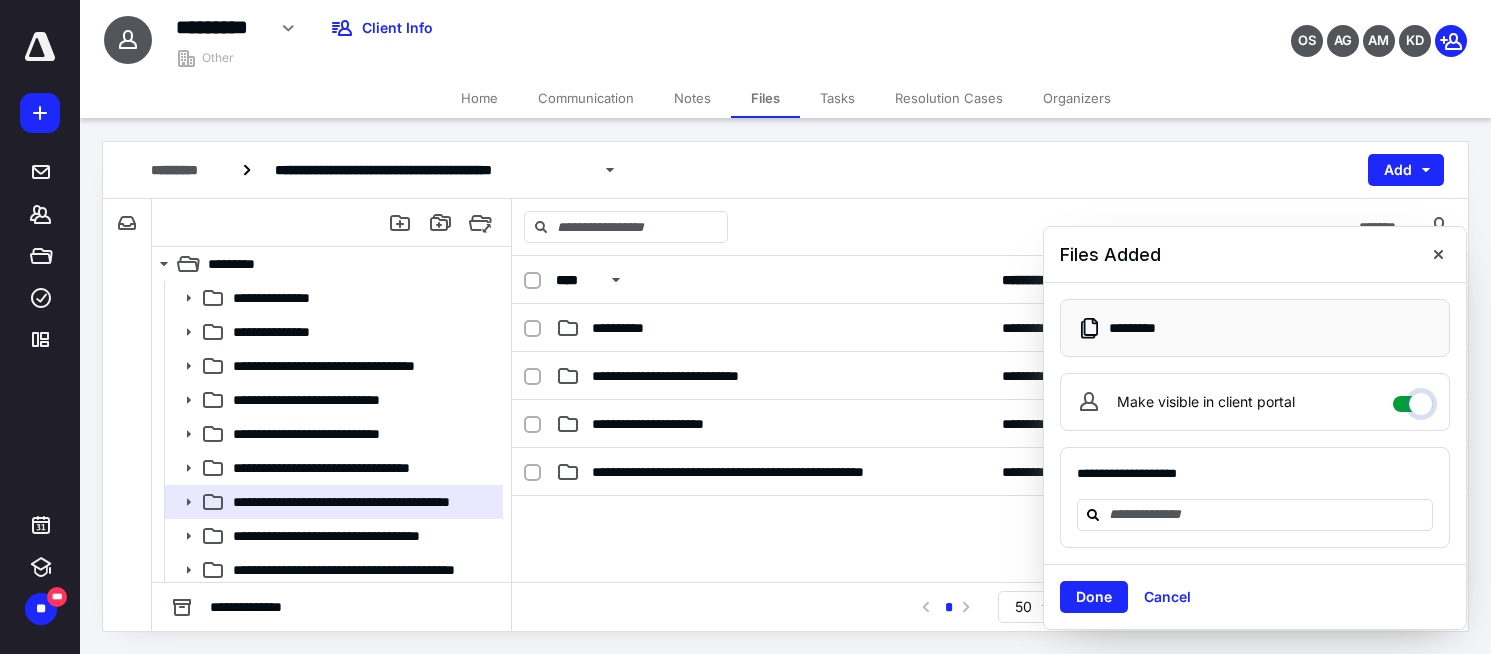 checkbox on "****" 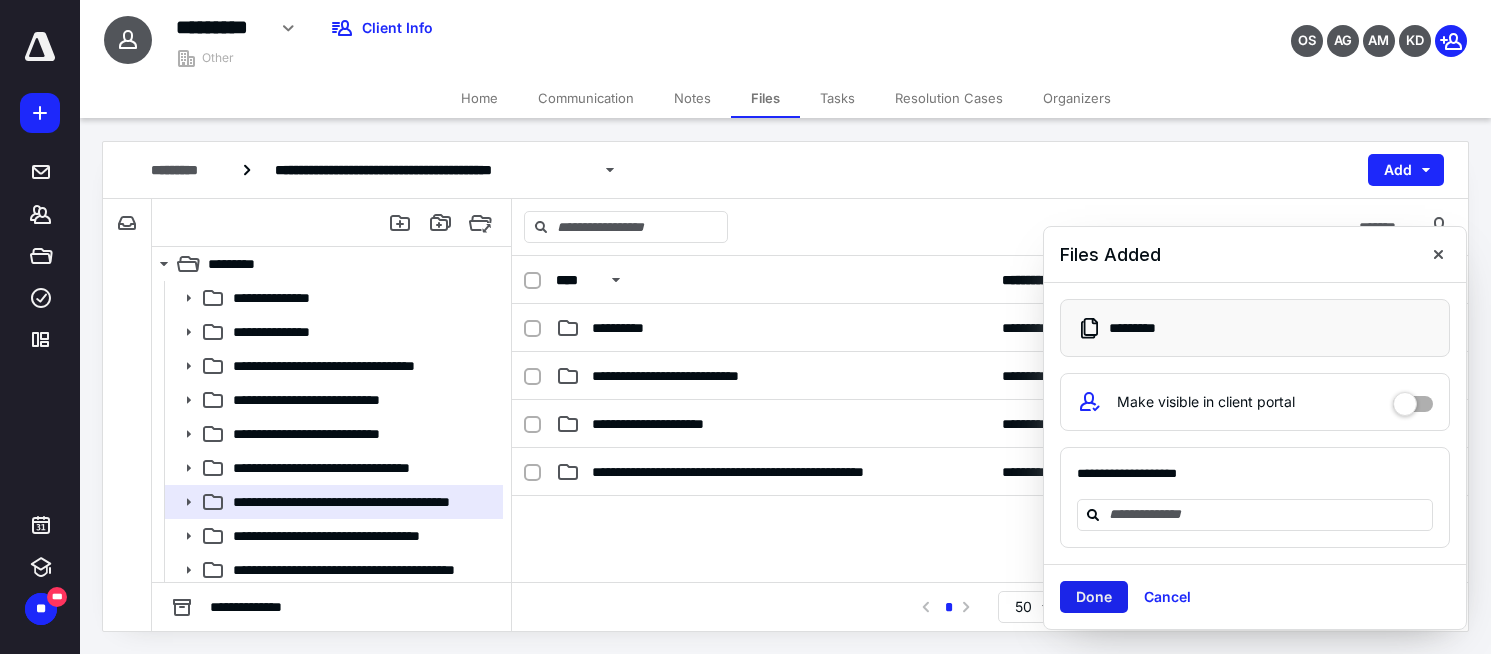click on "Done" at bounding box center [1094, 597] 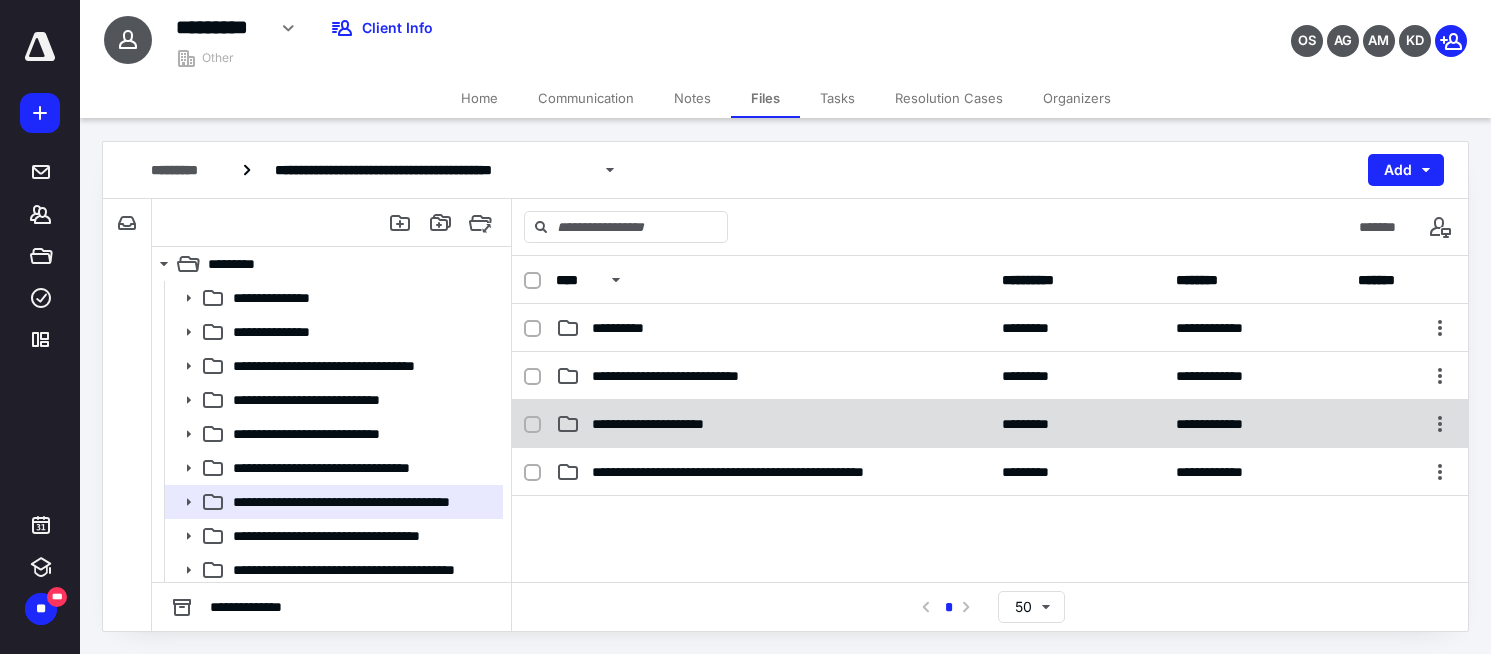 click on "**********" at bounding box center (667, 424) 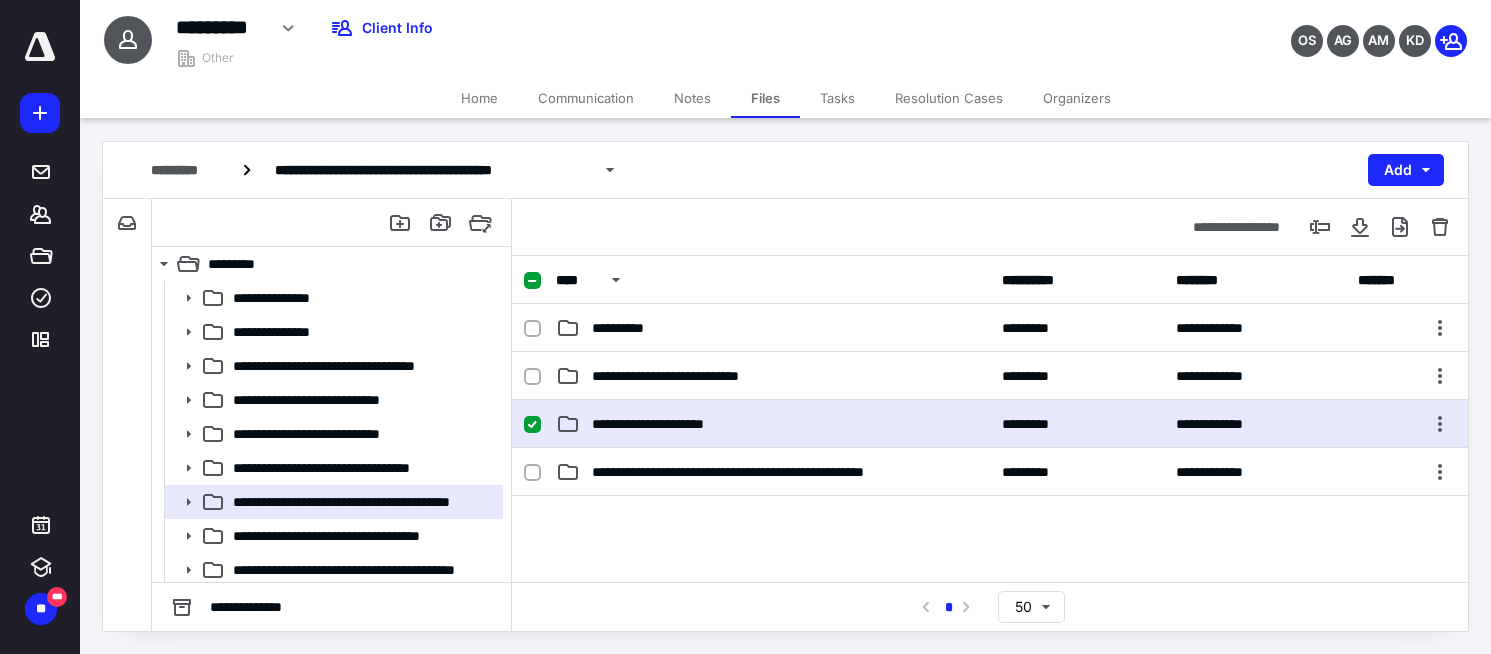 click on "**********" at bounding box center (667, 424) 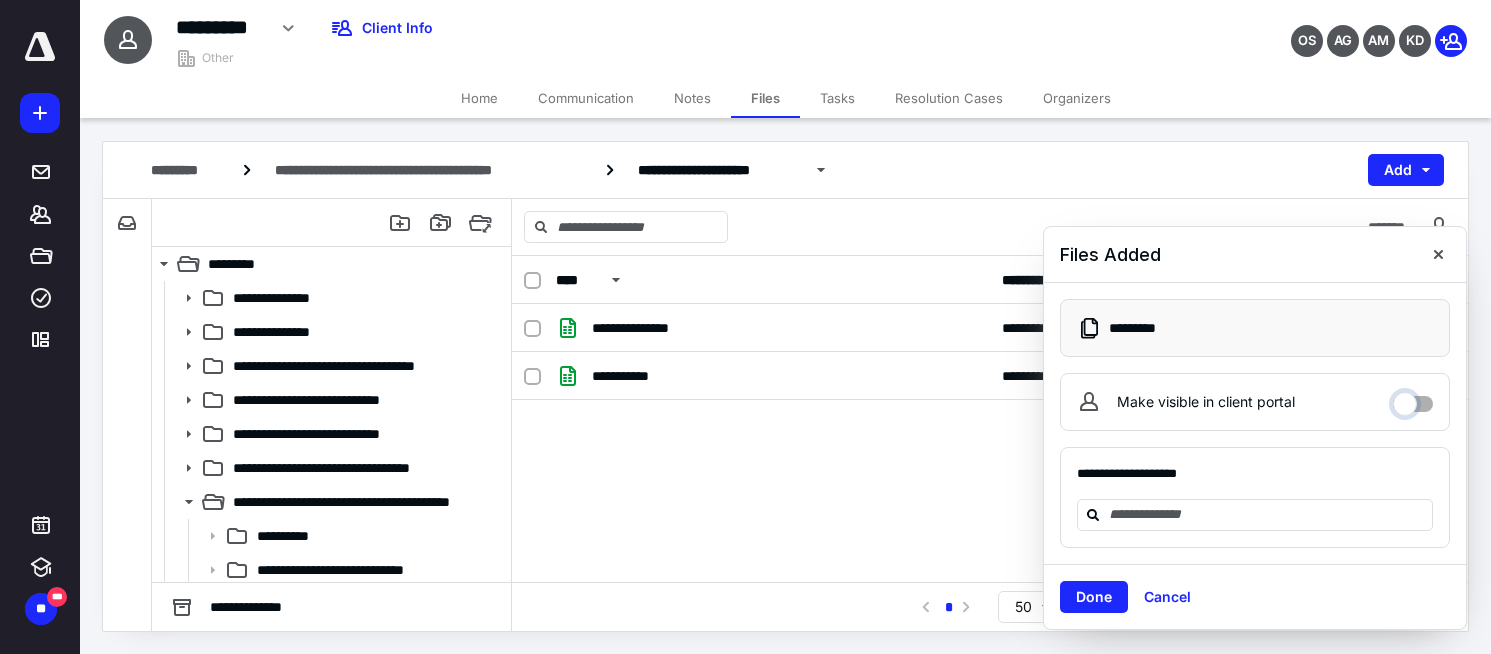 click on "Make visible in client portal" at bounding box center (1413, 399) 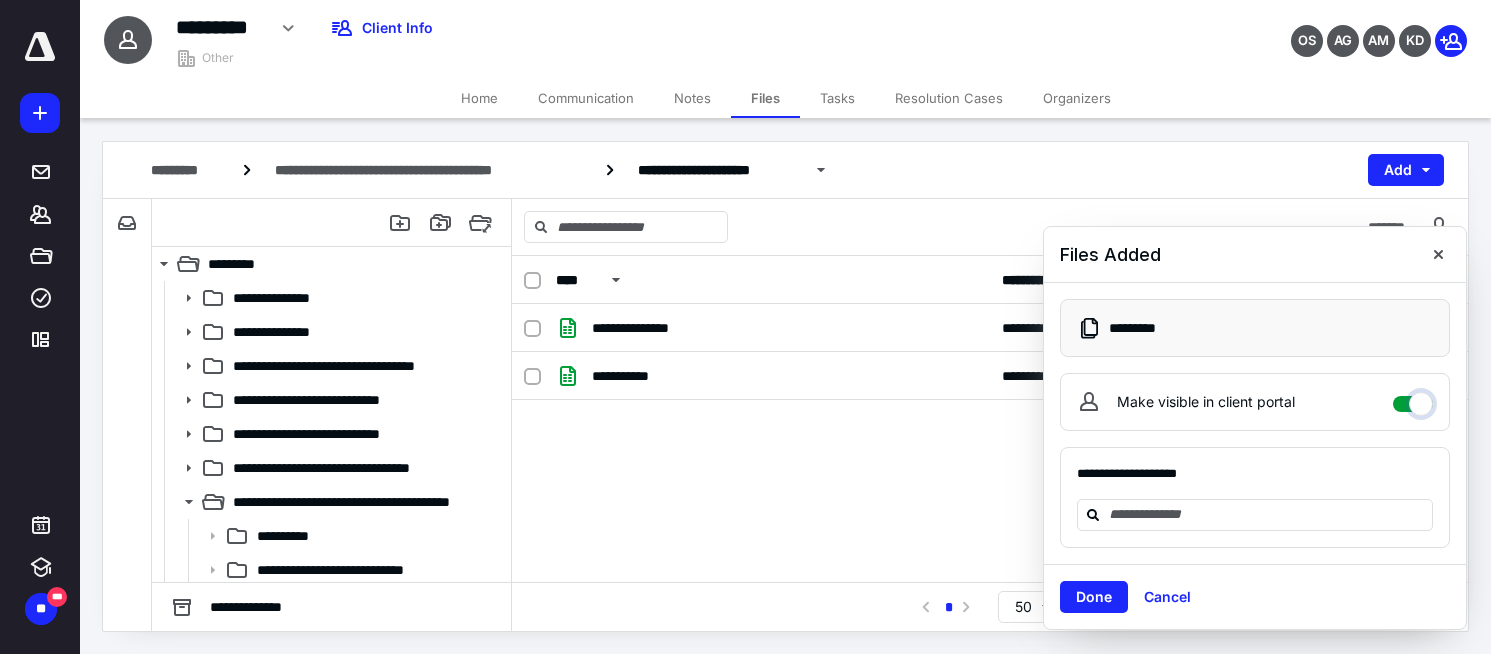 checkbox on "****" 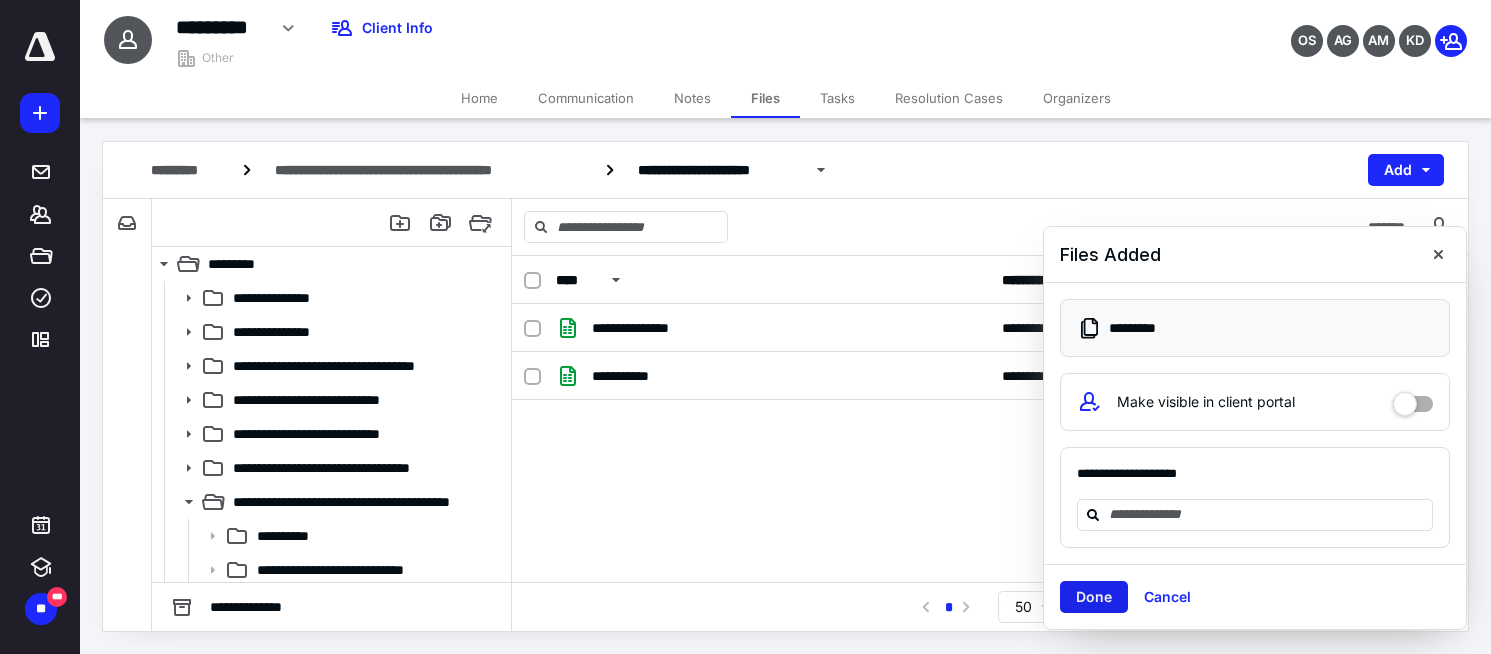 click on "Done" at bounding box center [1094, 597] 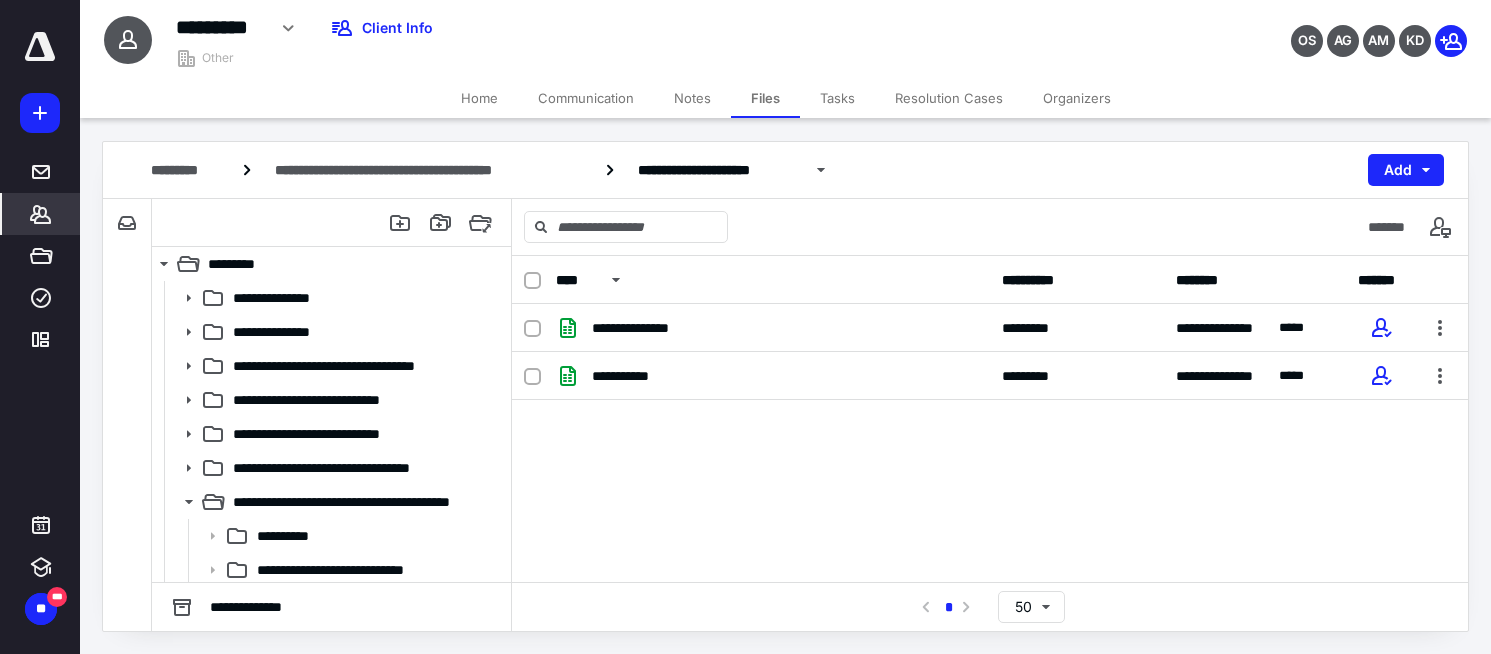 click 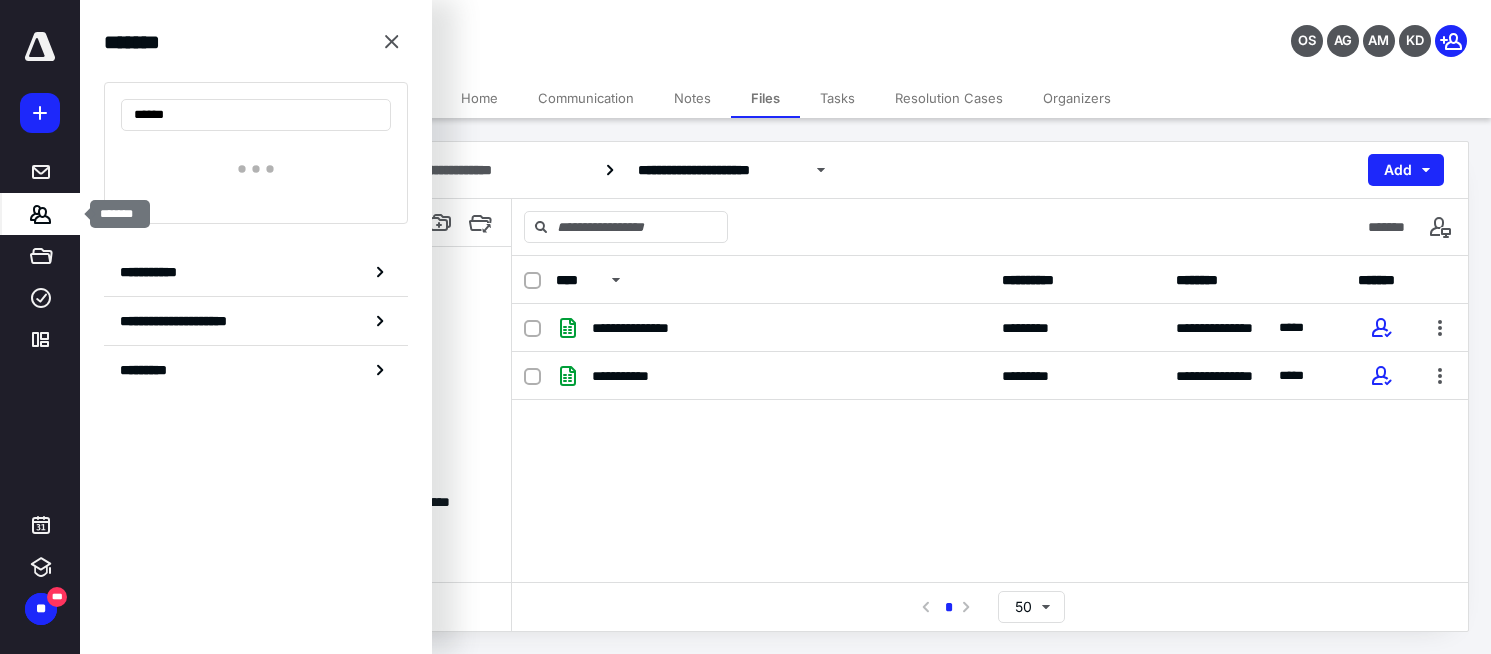 type on "*******" 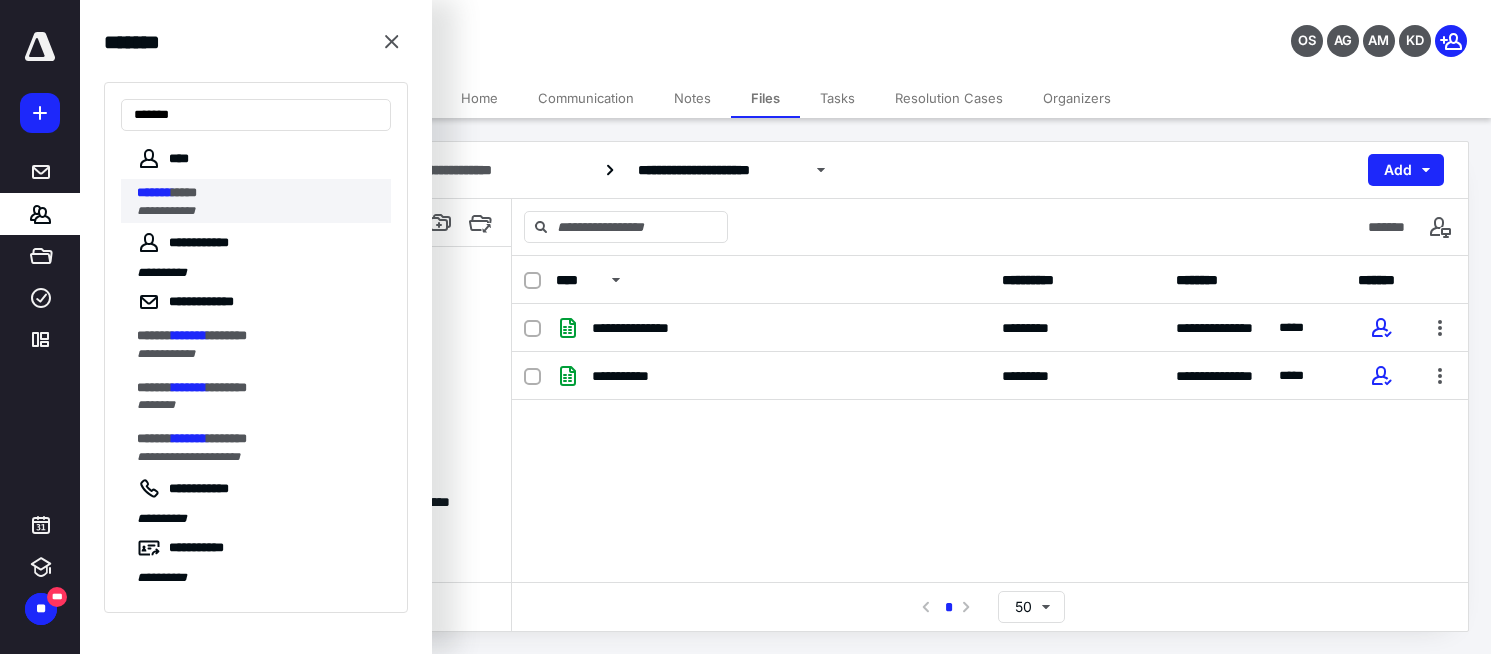 click on "*******" at bounding box center [154, 192] 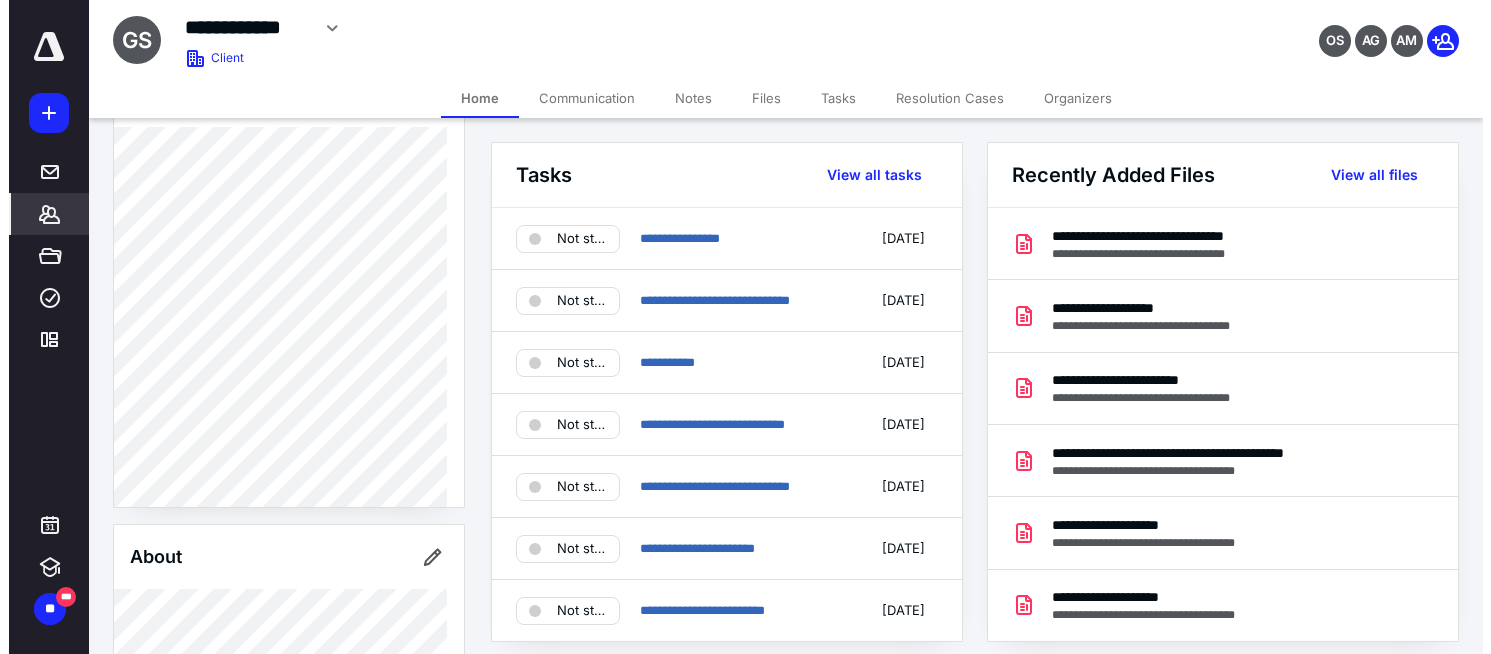 scroll, scrollTop: 288, scrollLeft: 0, axis: vertical 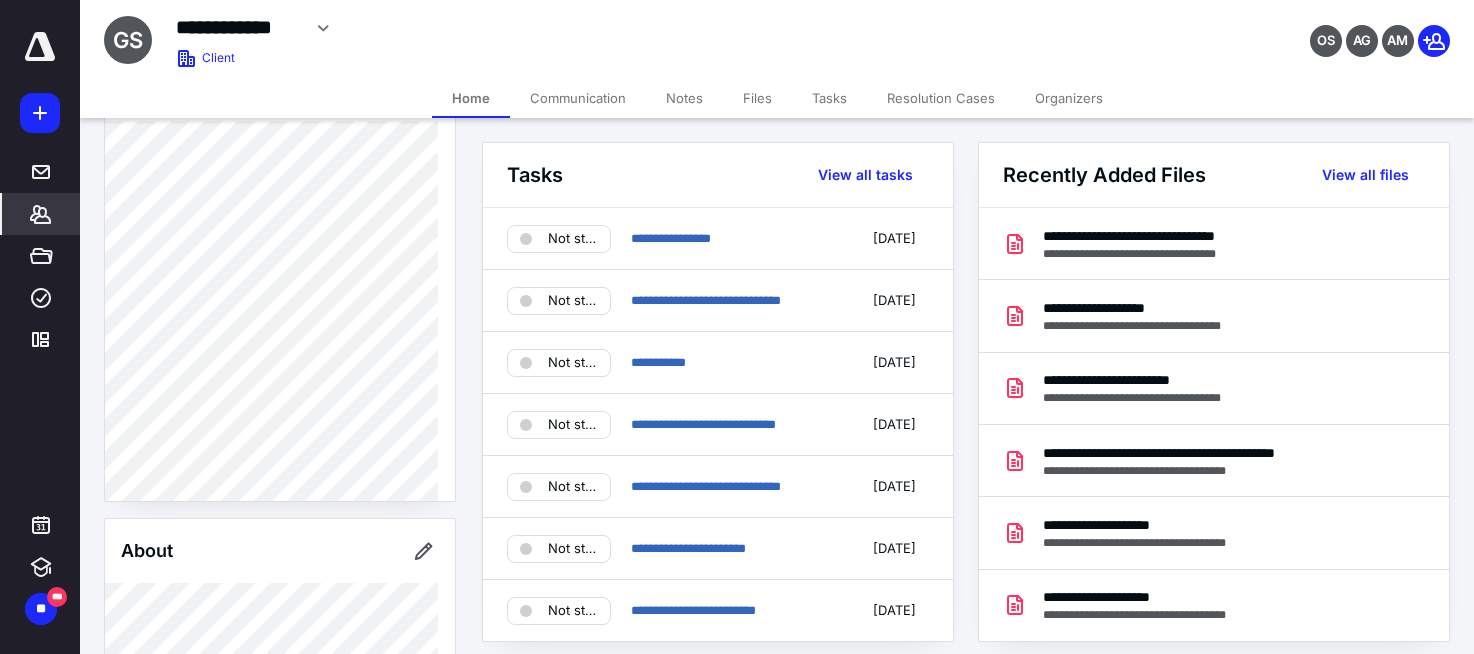 click on "*******" at bounding box center [41, 214] 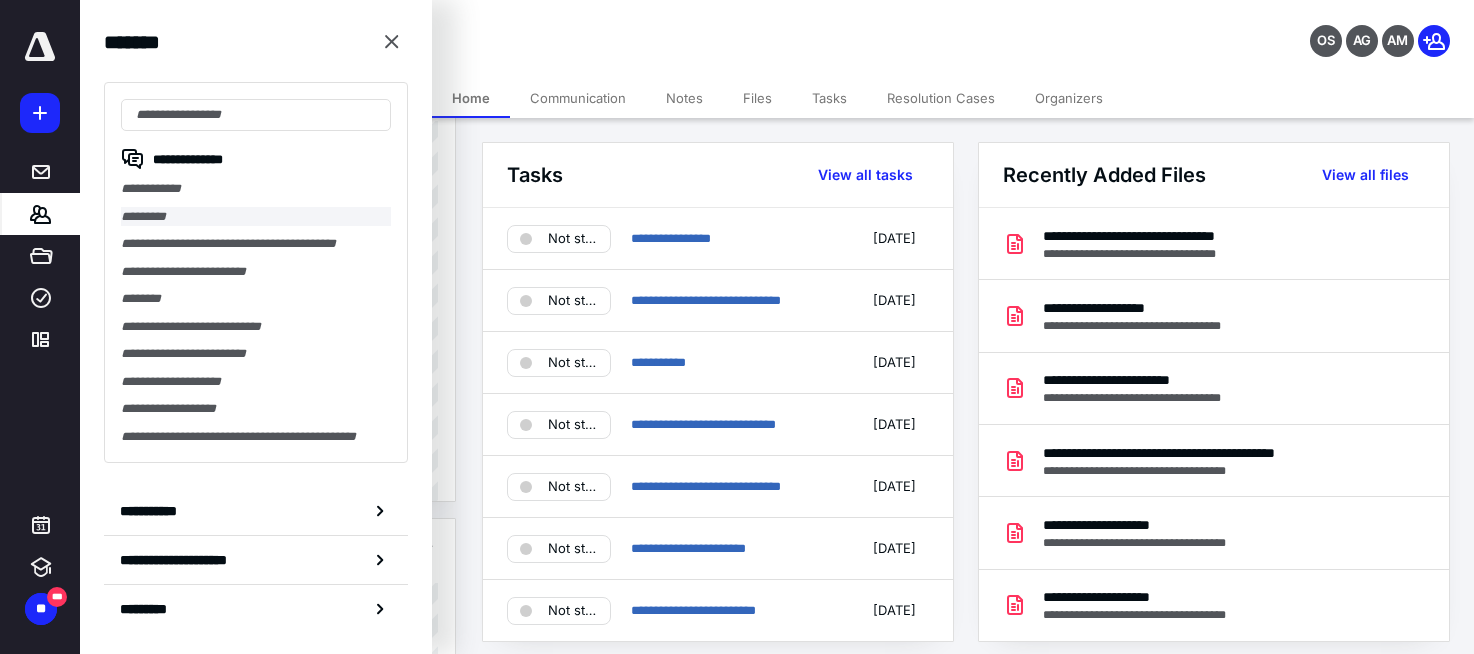click on "*********" at bounding box center [256, 217] 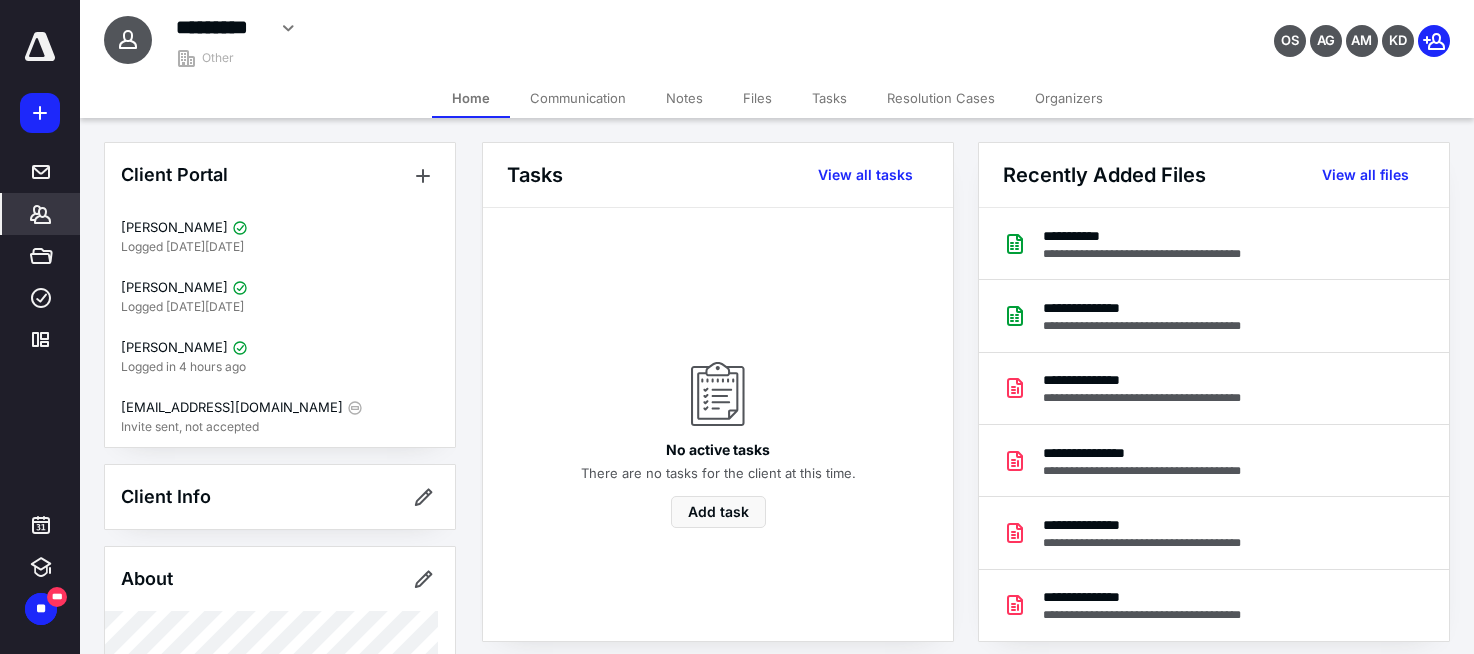click on "Files" at bounding box center [757, 98] 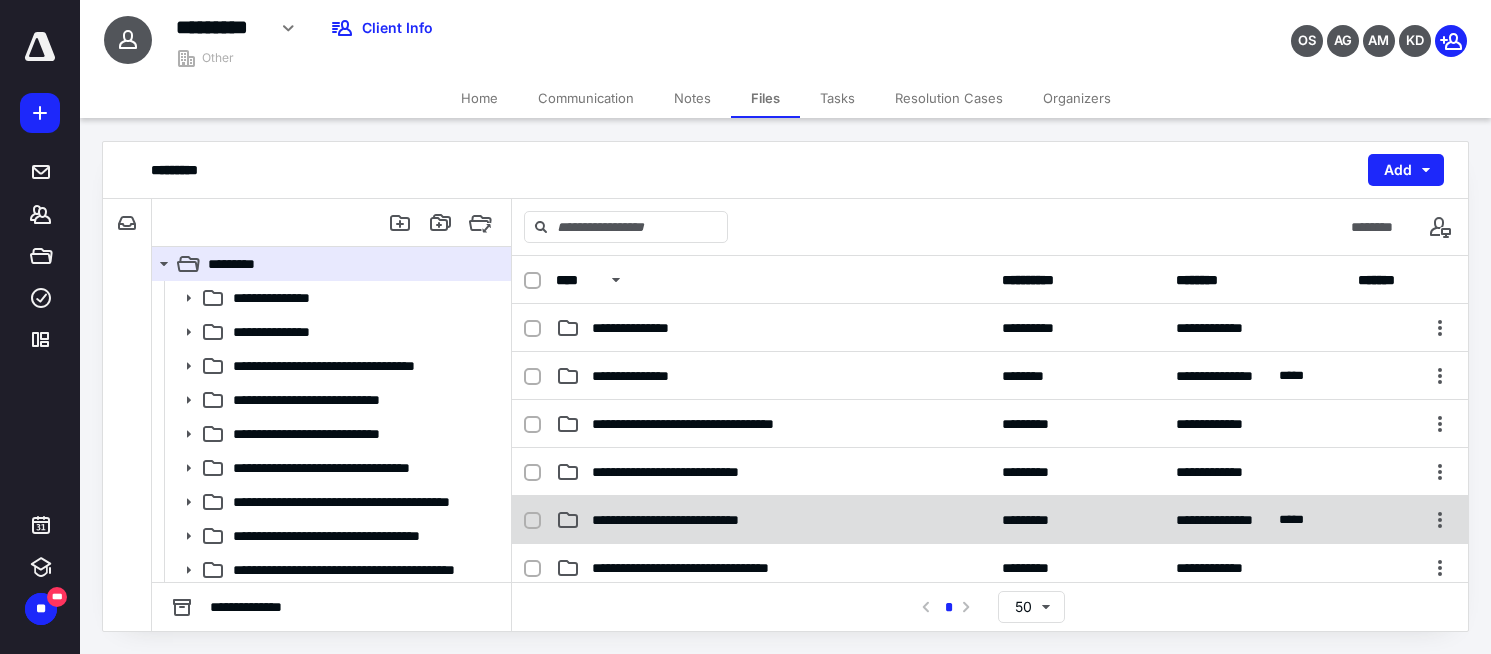 scroll, scrollTop: 192, scrollLeft: 0, axis: vertical 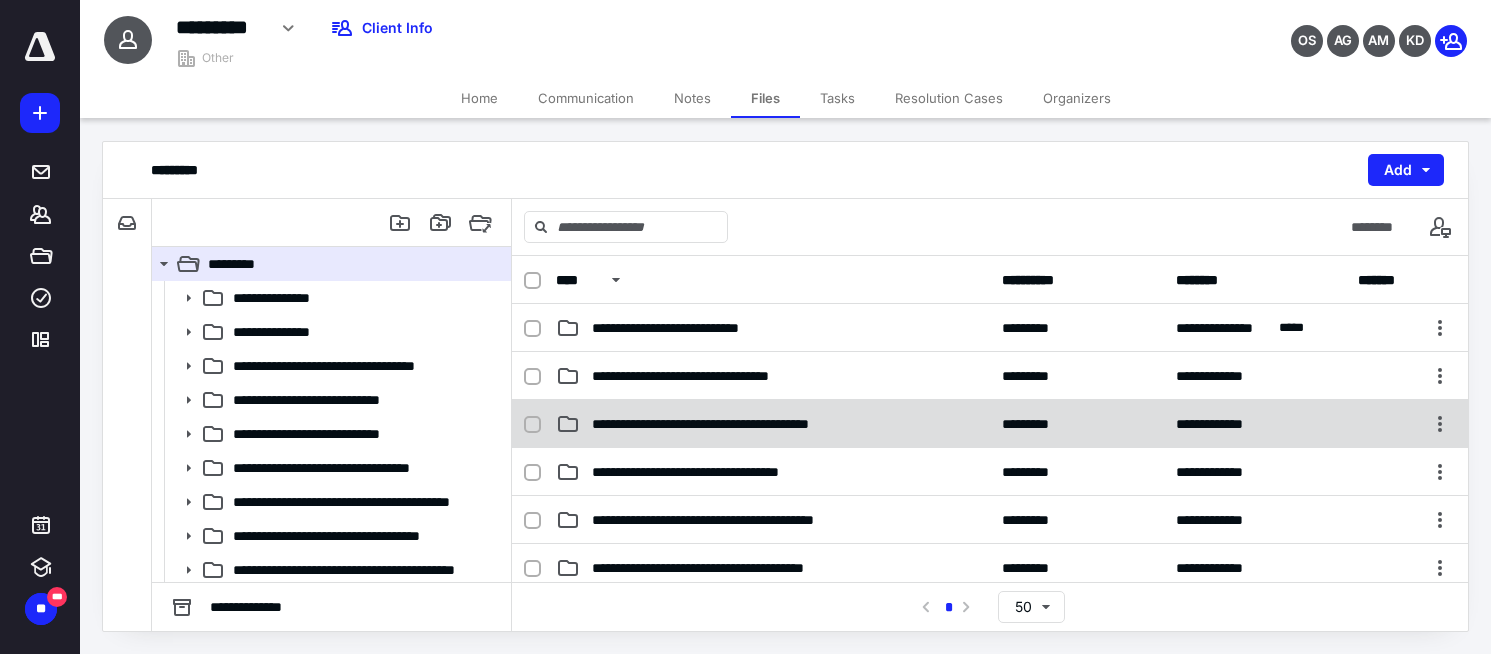 click on "**********" at bounding box center (742, 424) 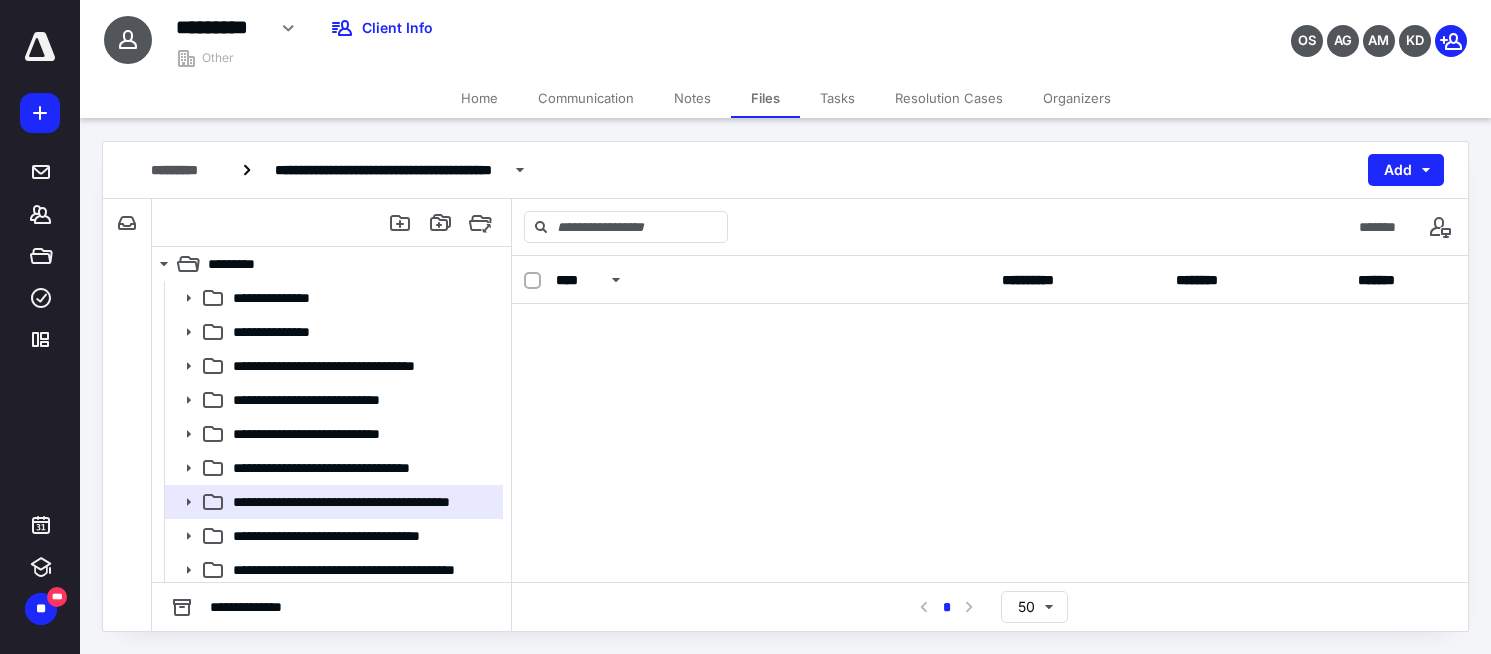 scroll, scrollTop: 0, scrollLeft: 0, axis: both 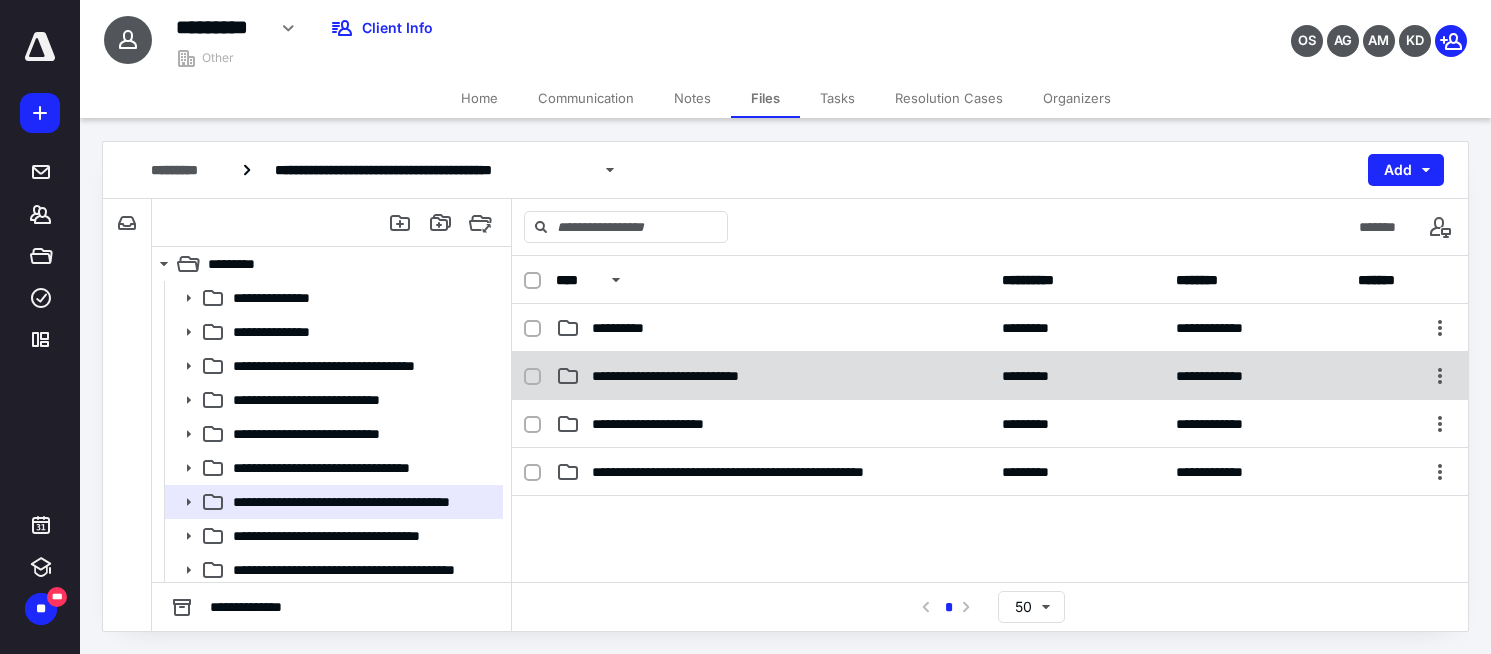 click on "**********" at bounding box center (689, 376) 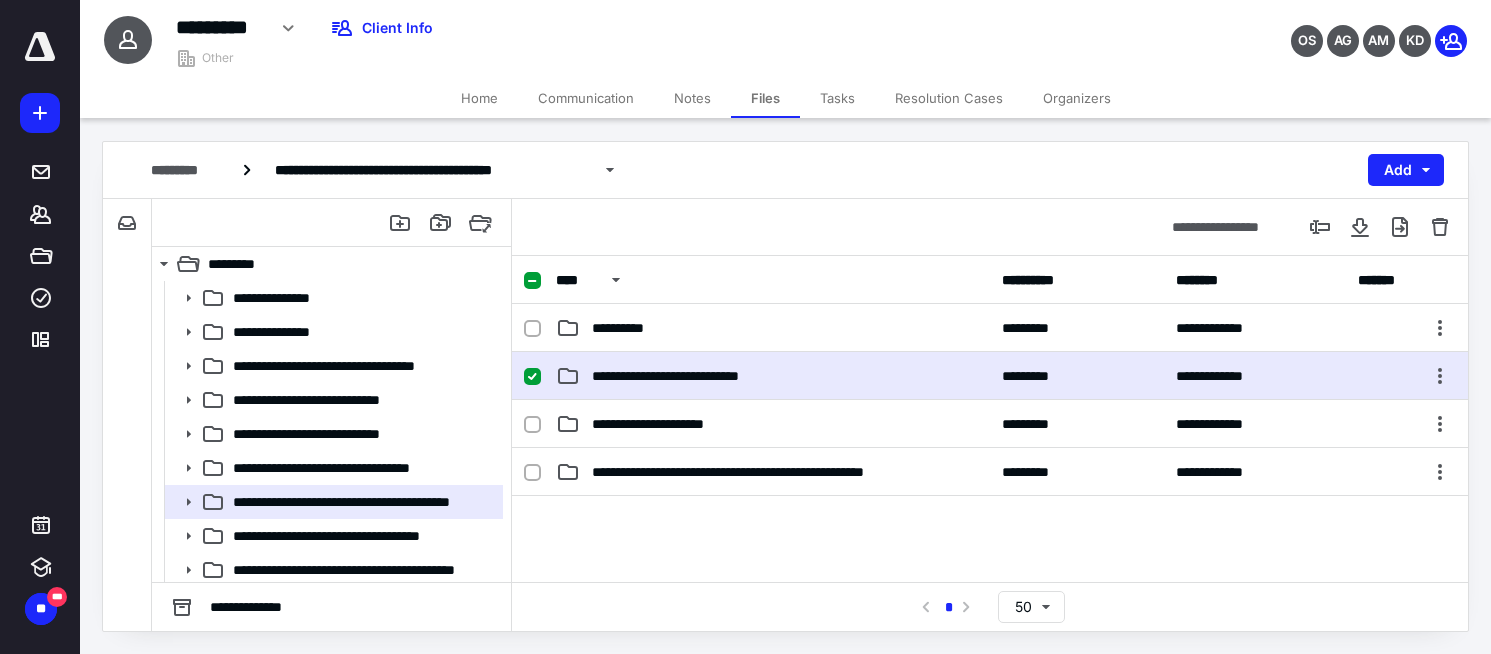 click on "**********" at bounding box center [689, 376] 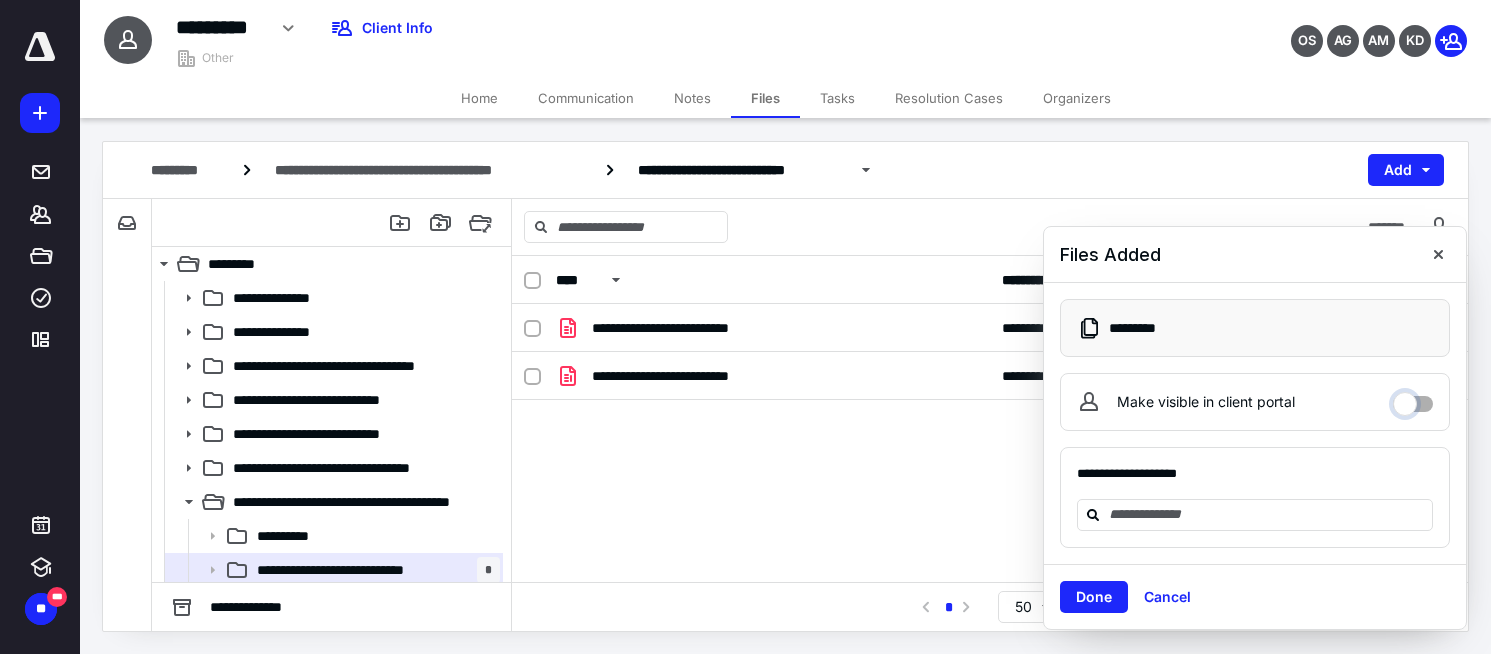 click on "Make visible in client portal" at bounding box center (1413, 399) 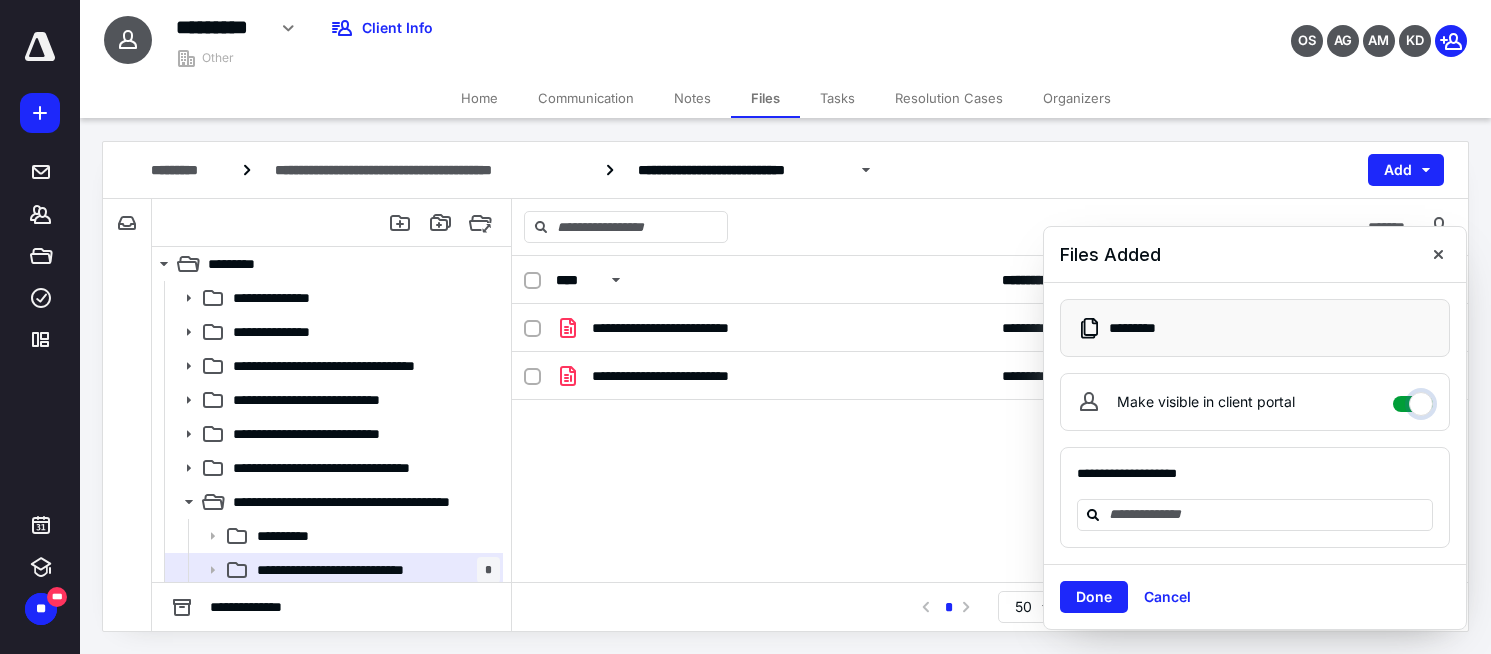 checkbox on "****" 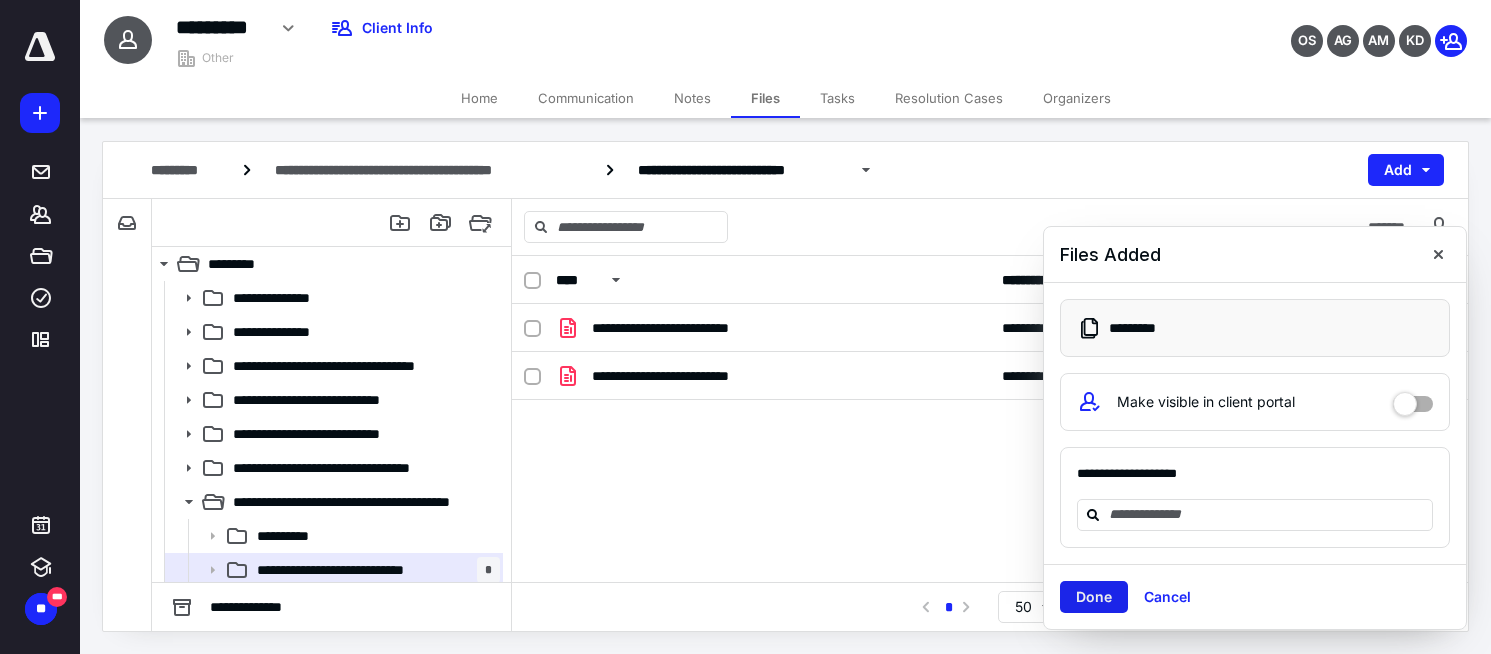 click on "Done" at bounding box center (1094, 597) 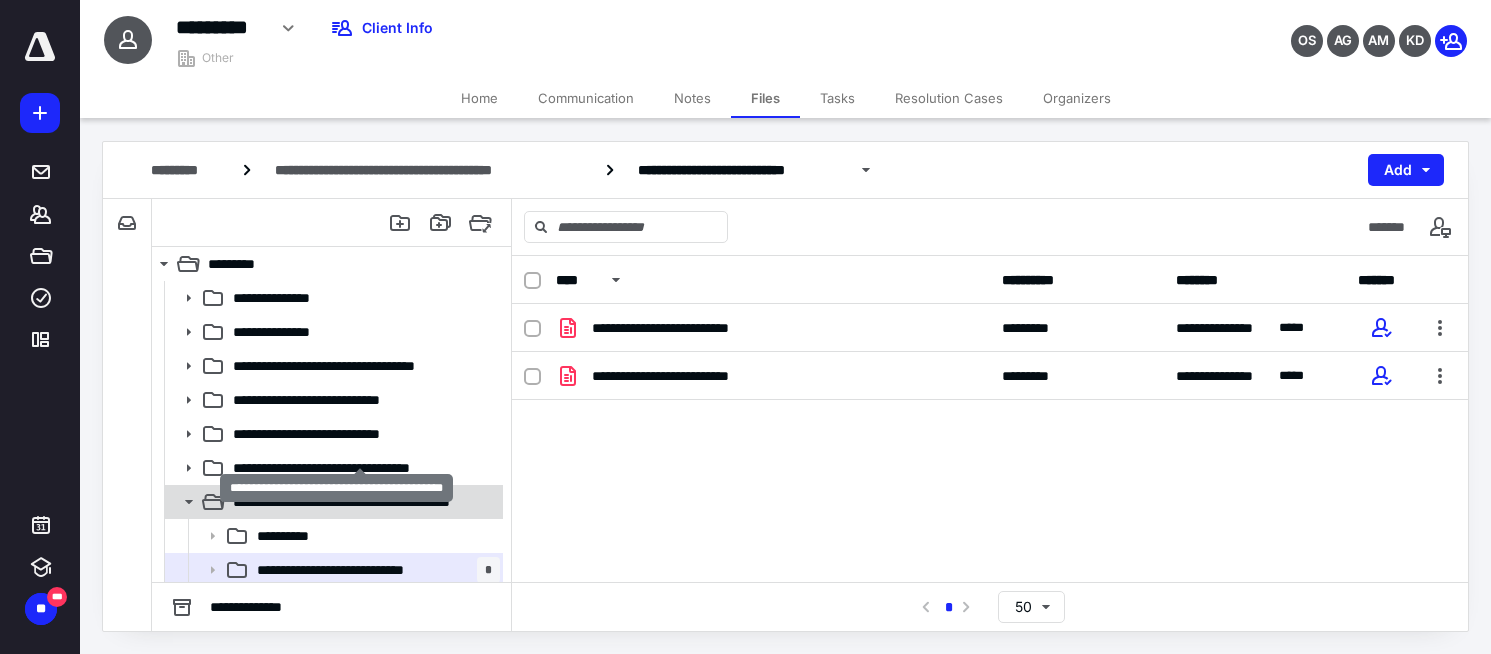 scroll, scrollTop: 96, scrollLeft: 0, axis: vertical 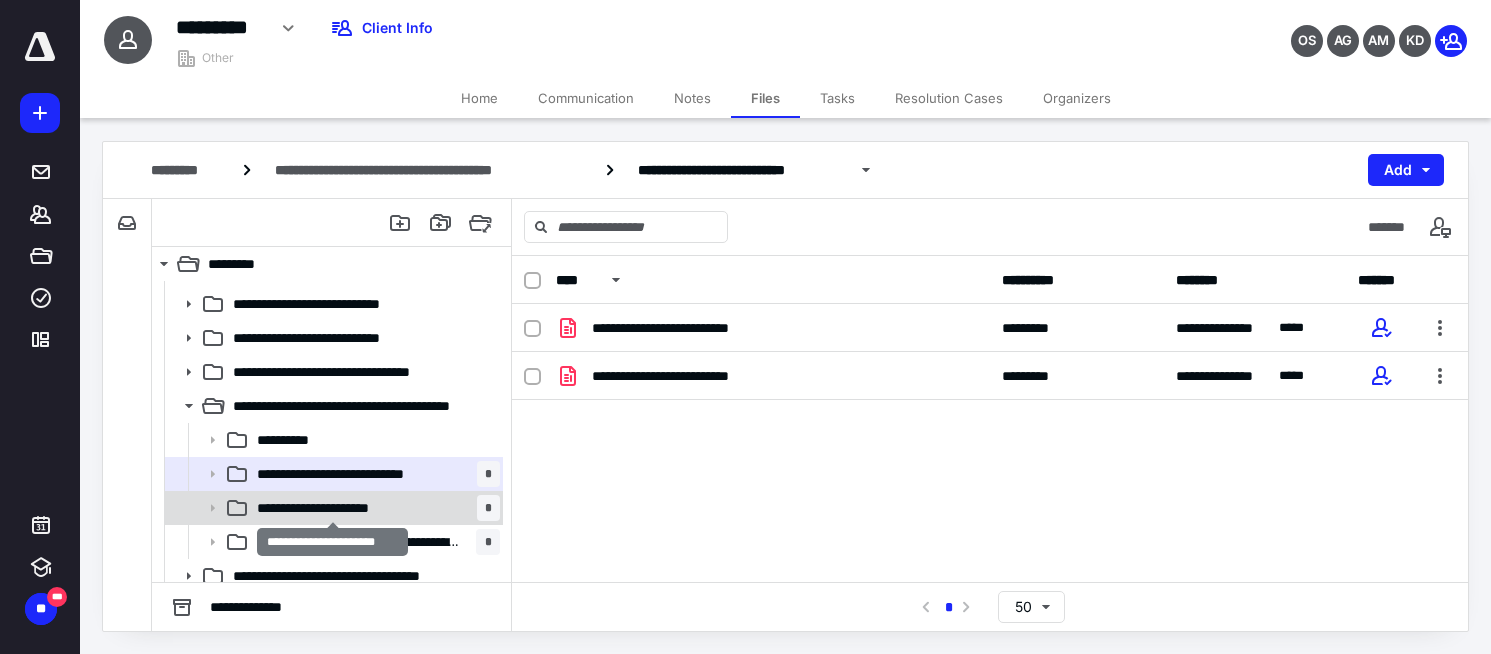 click on "**********" at bounding box center [332, 508] 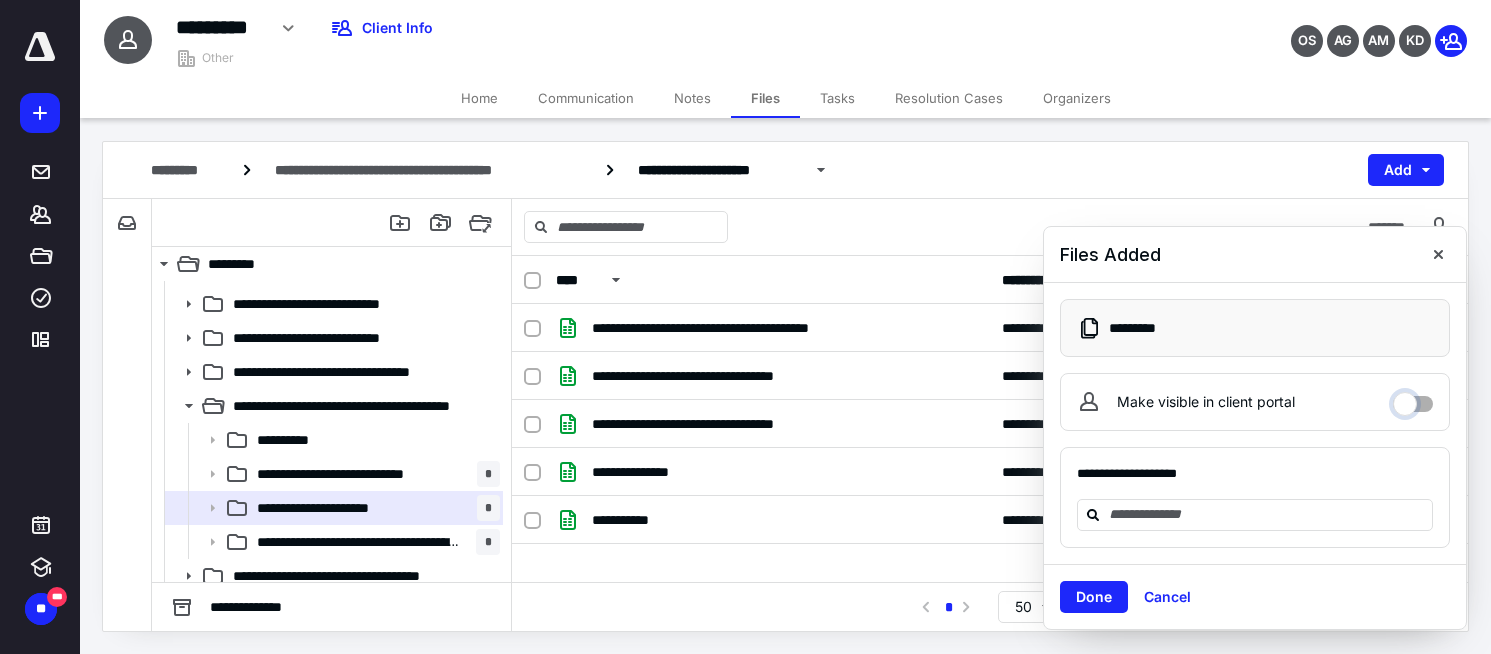 click on "Make visible in client portal" at bounding box center (1413, 399) 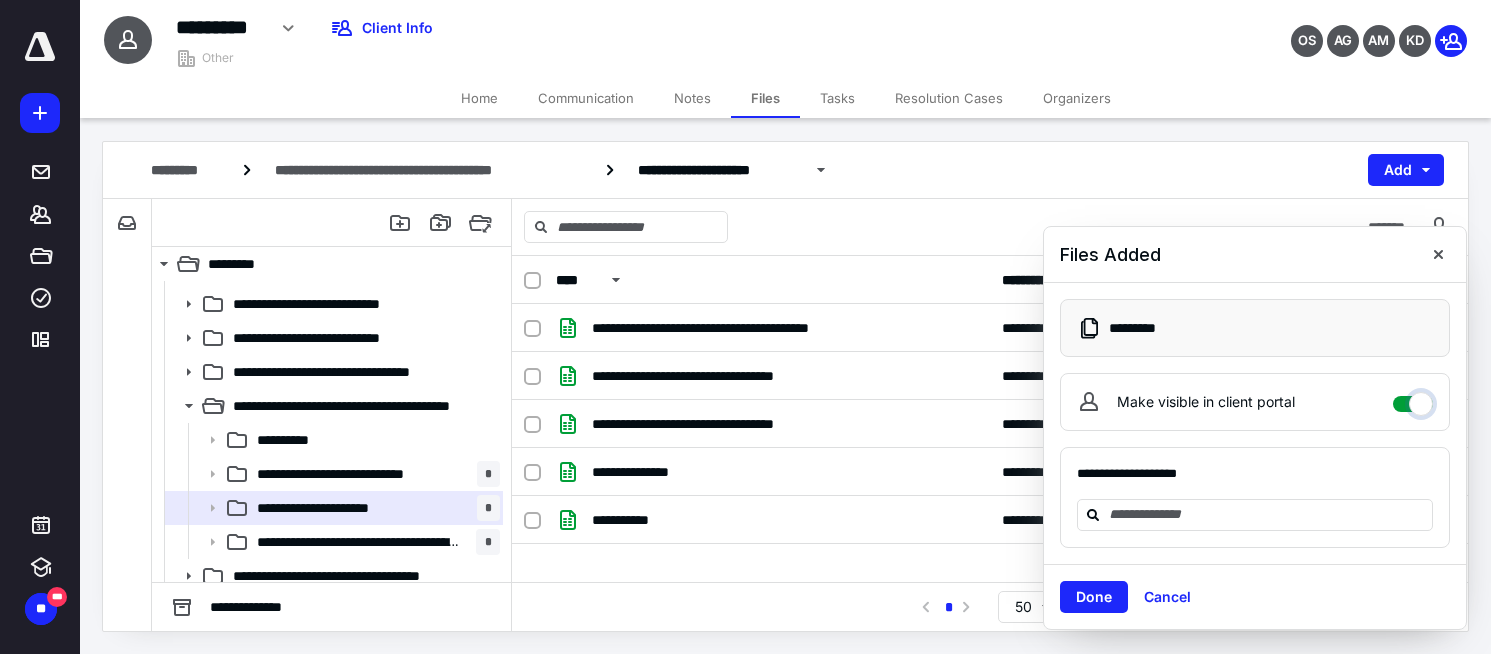 checkbox on "****" 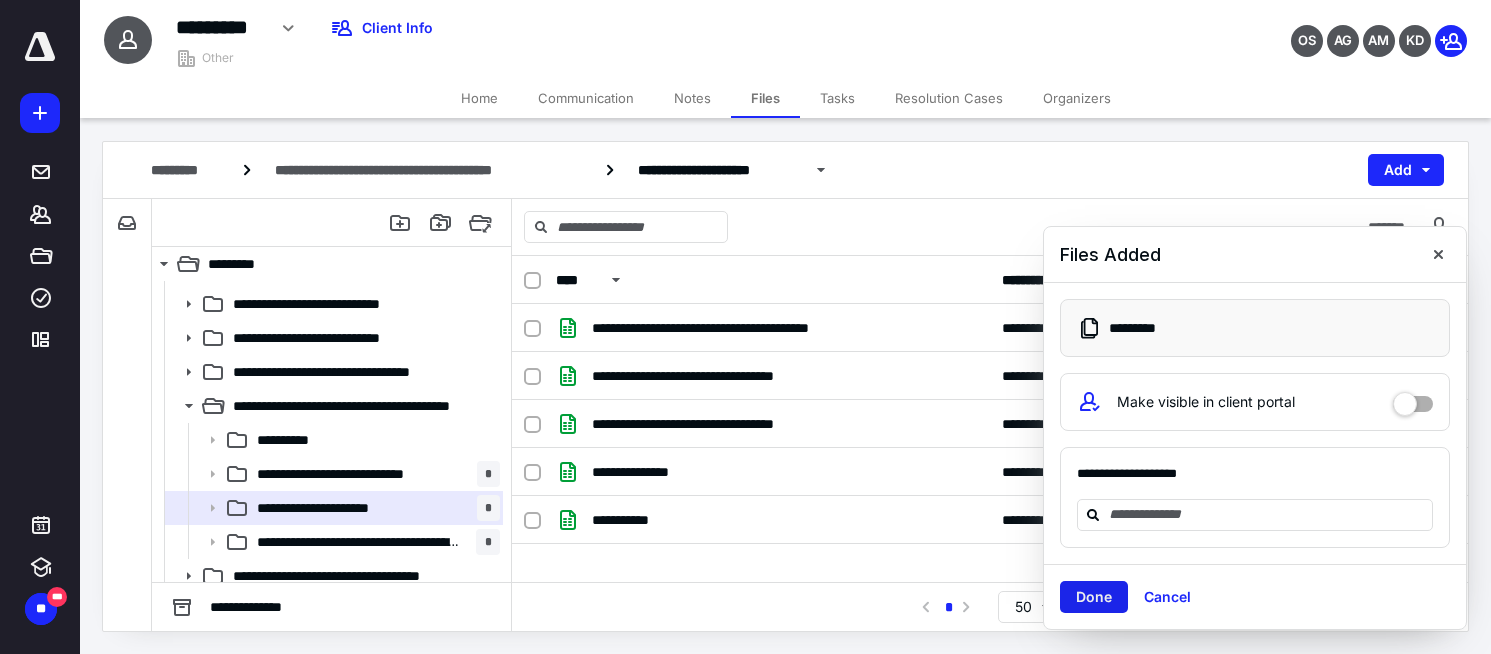 click on "Done" at bounding box center [1094, 597] 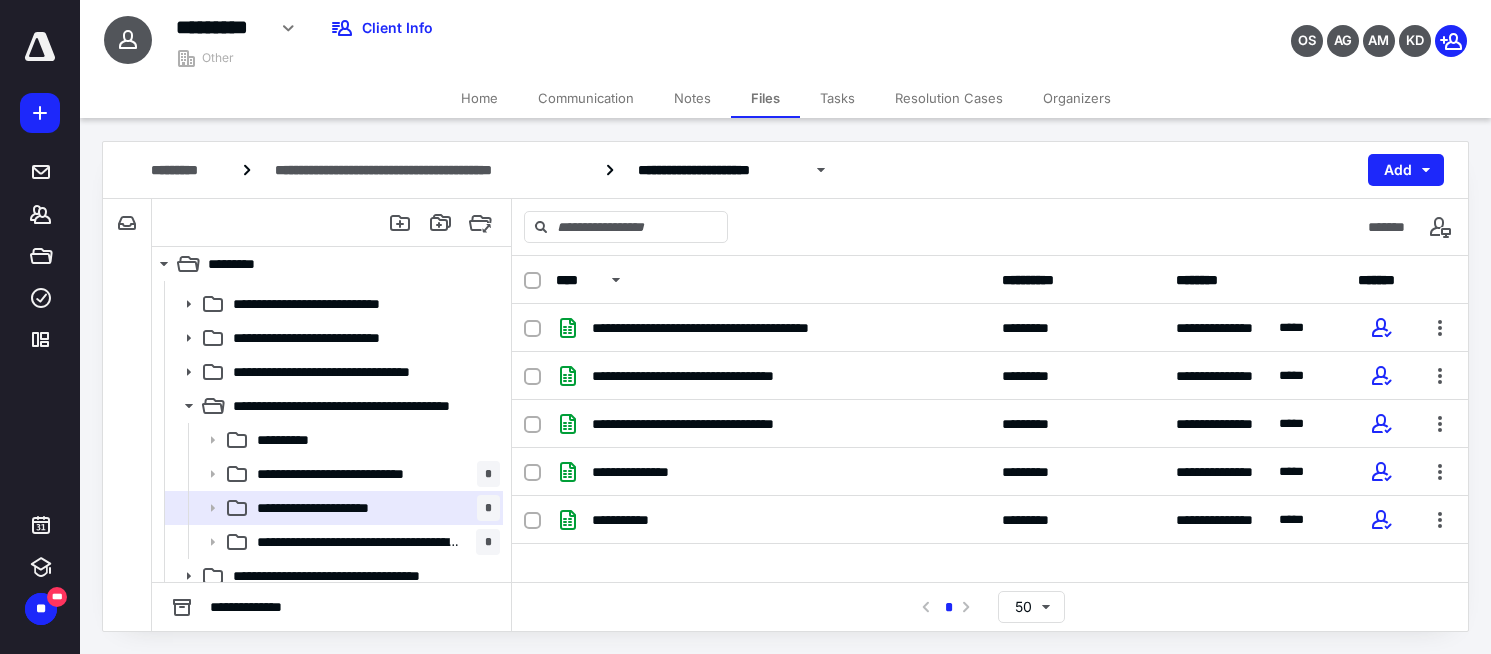 click on "********* Edit Archive Delete Client Info" at bounding box center (591, 28) 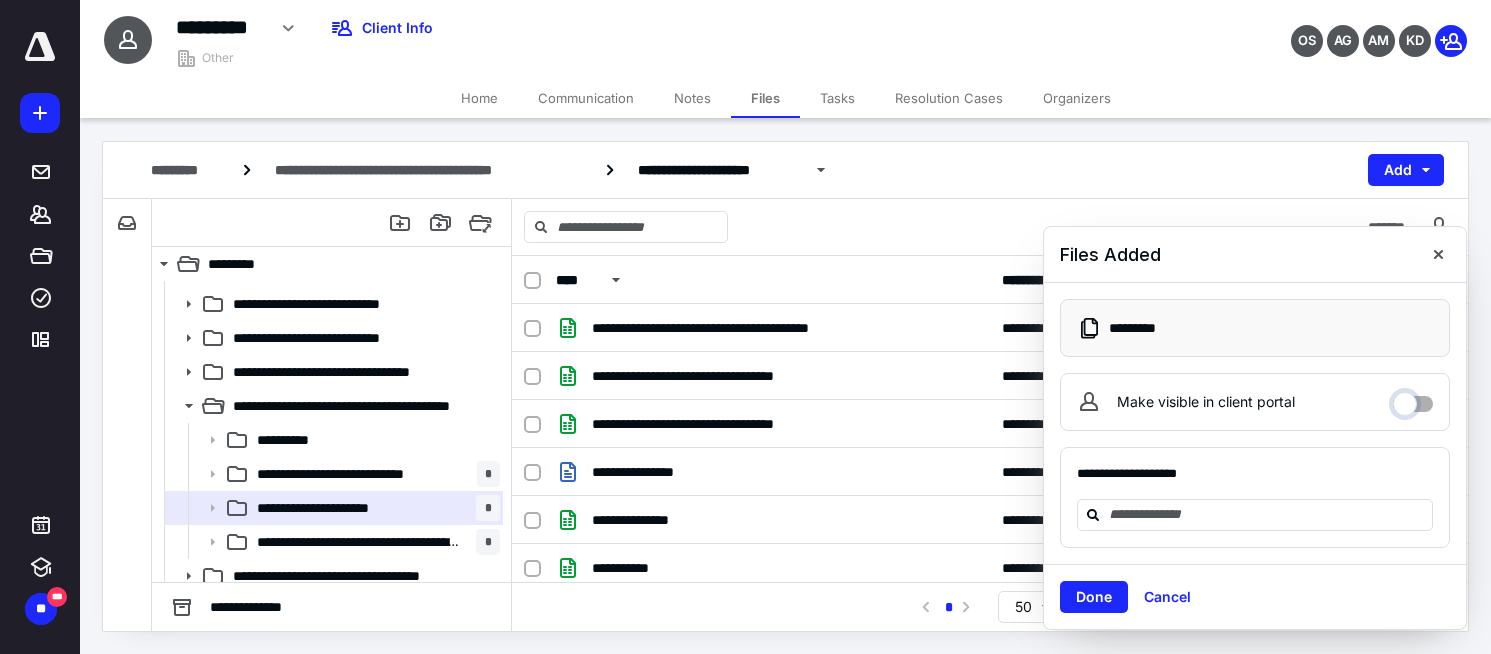 click on "Make visible in client portal" at bounding box center [1413, 399] 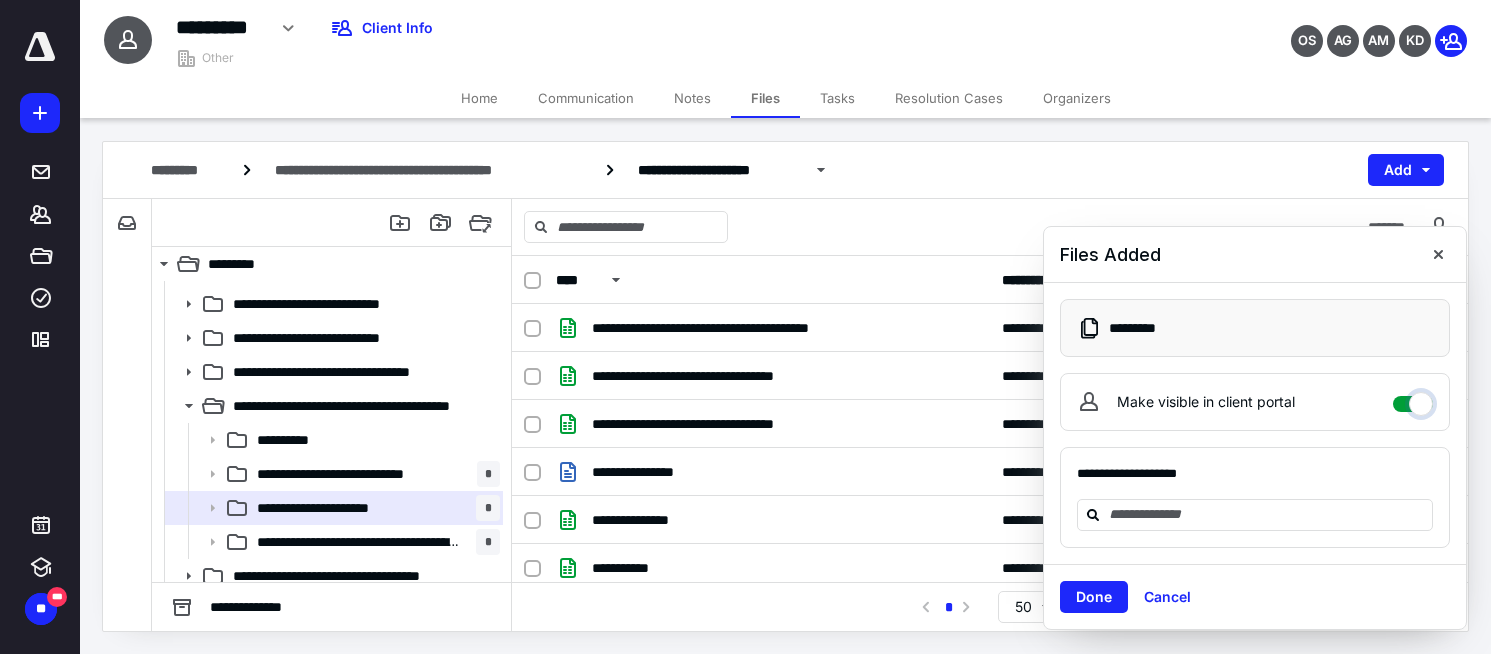 checkbox on "****" 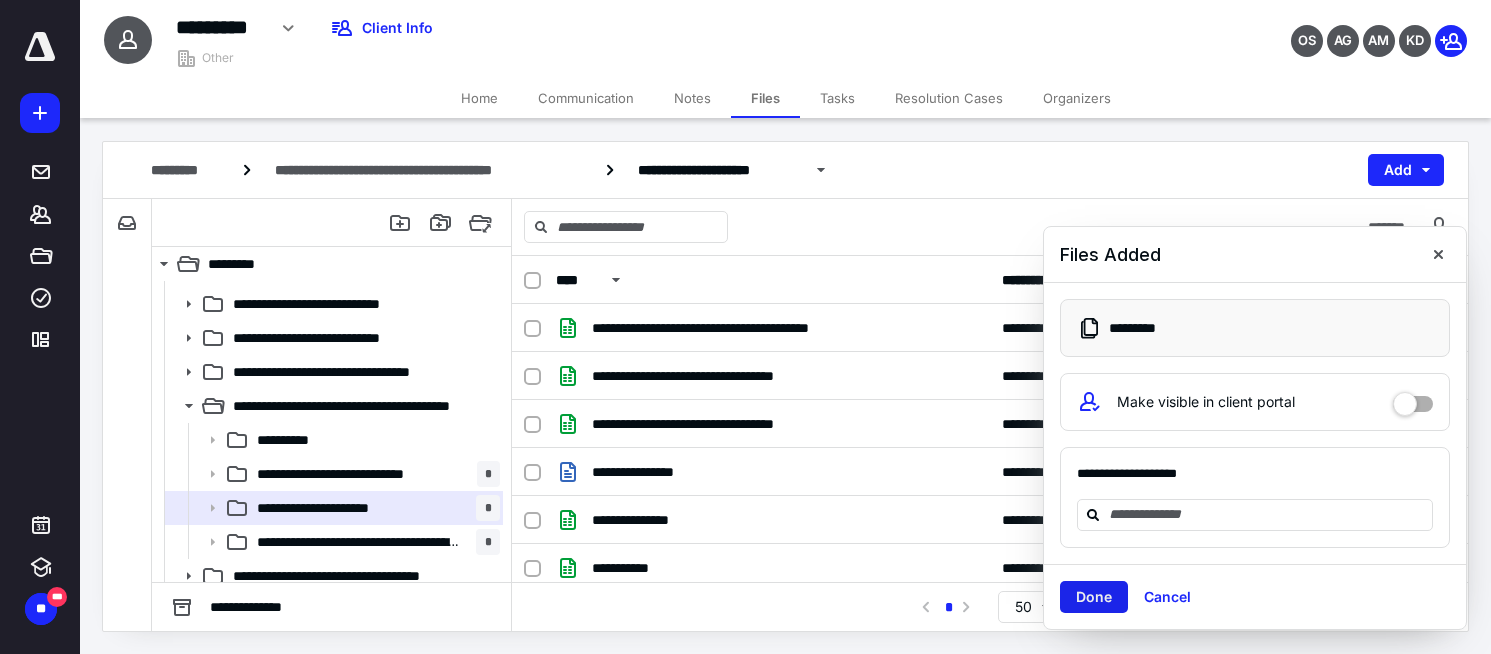 click on "Done" at bounding box center (1094, 597) 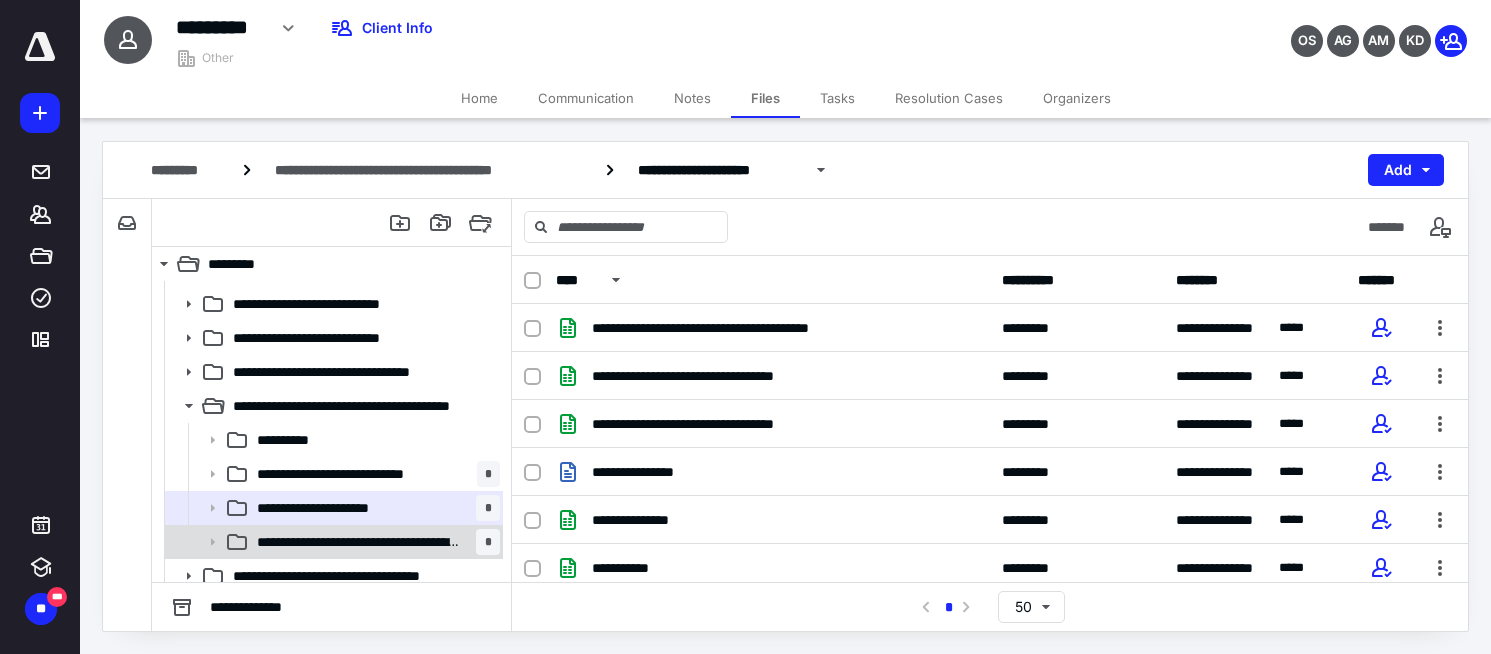 click on "**********" at bounding box center [359, 542] 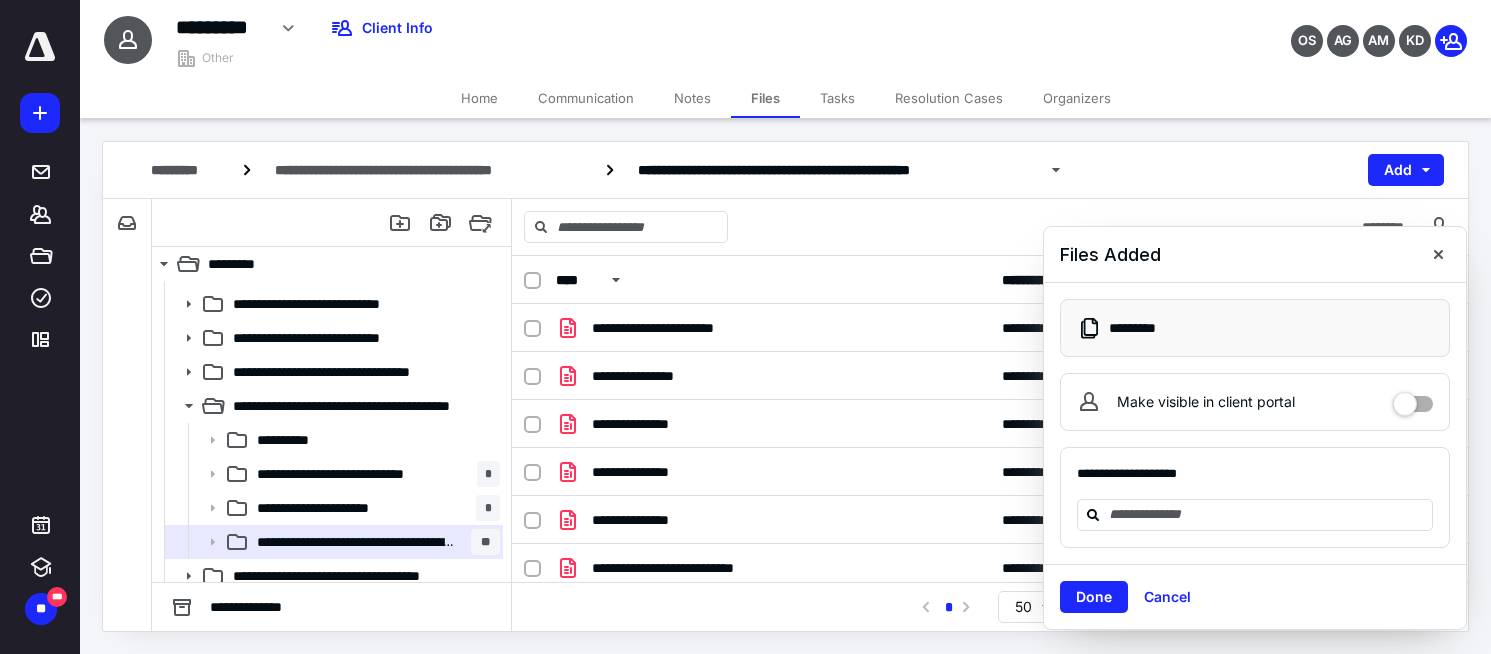 click on "********* Edit Archive Delete Client Info" at bounding box center [591, 28] 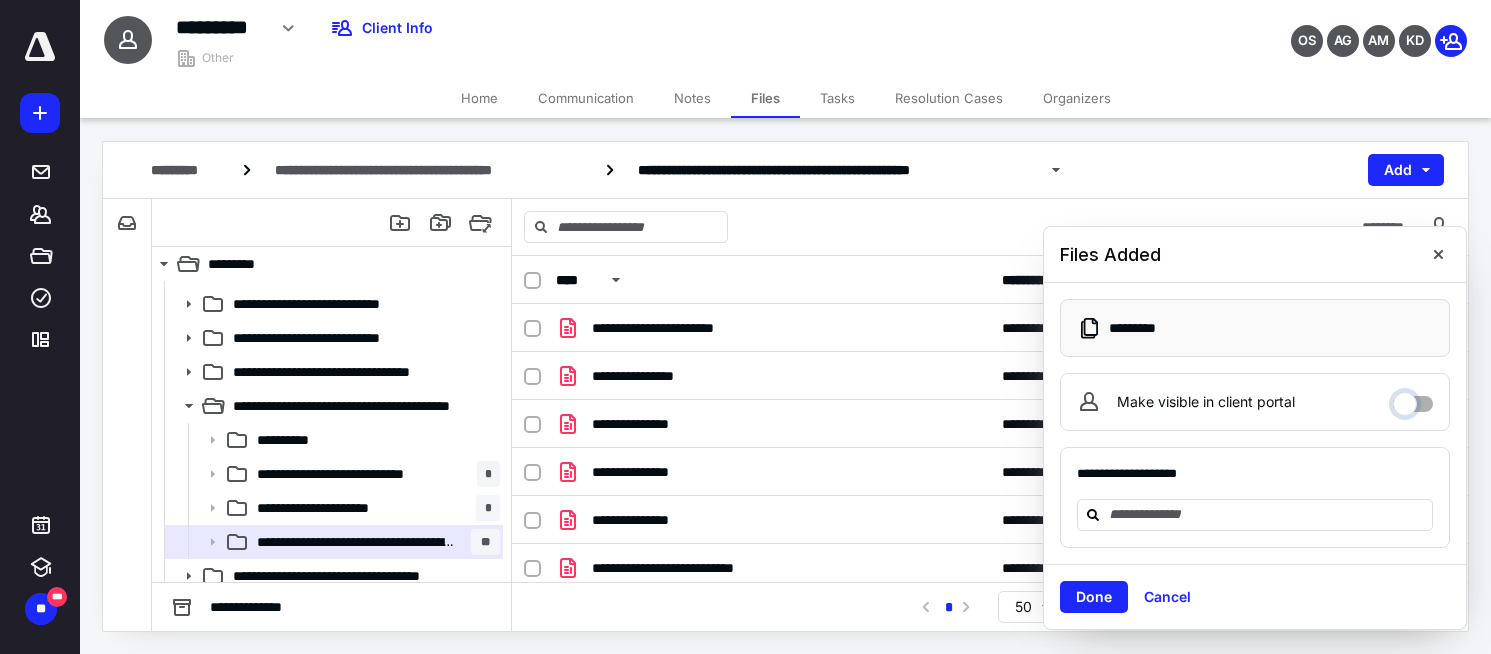click on "Make visible in client portal" at bounding box center (1413, 399) 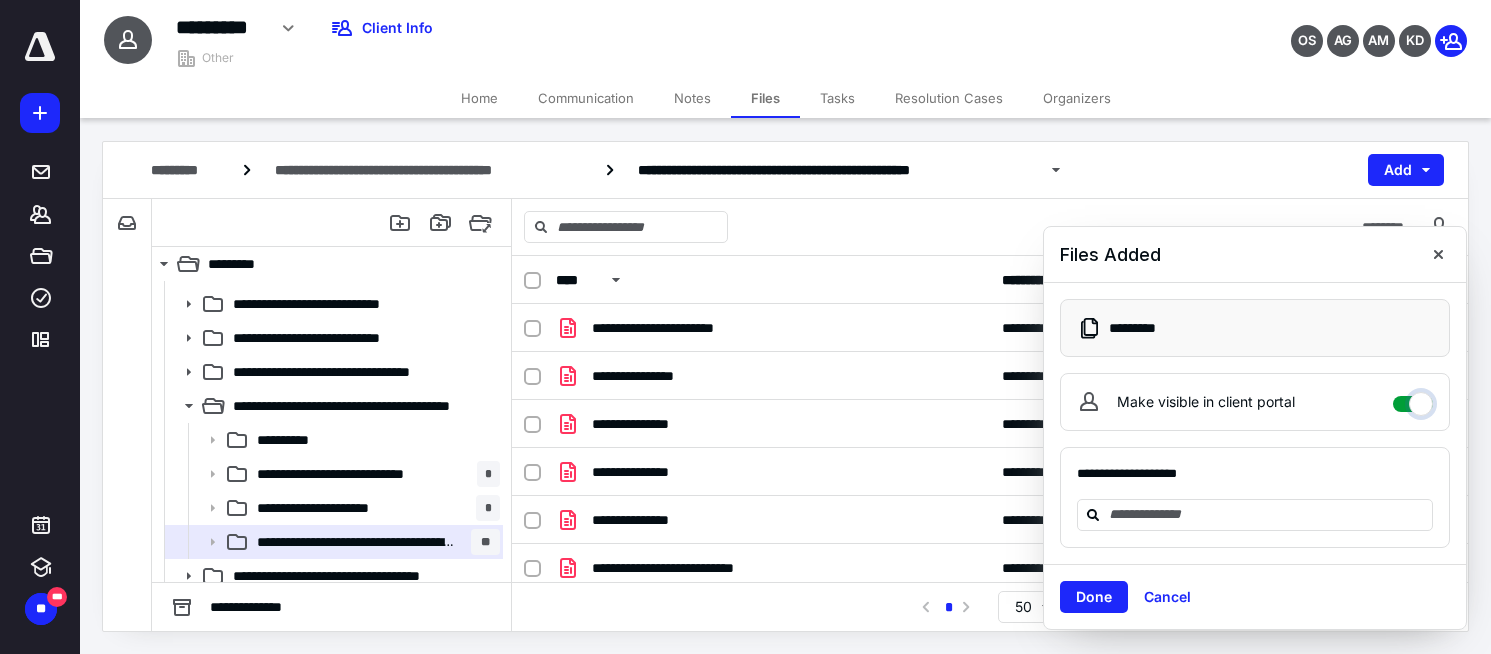 checkbox on "****" 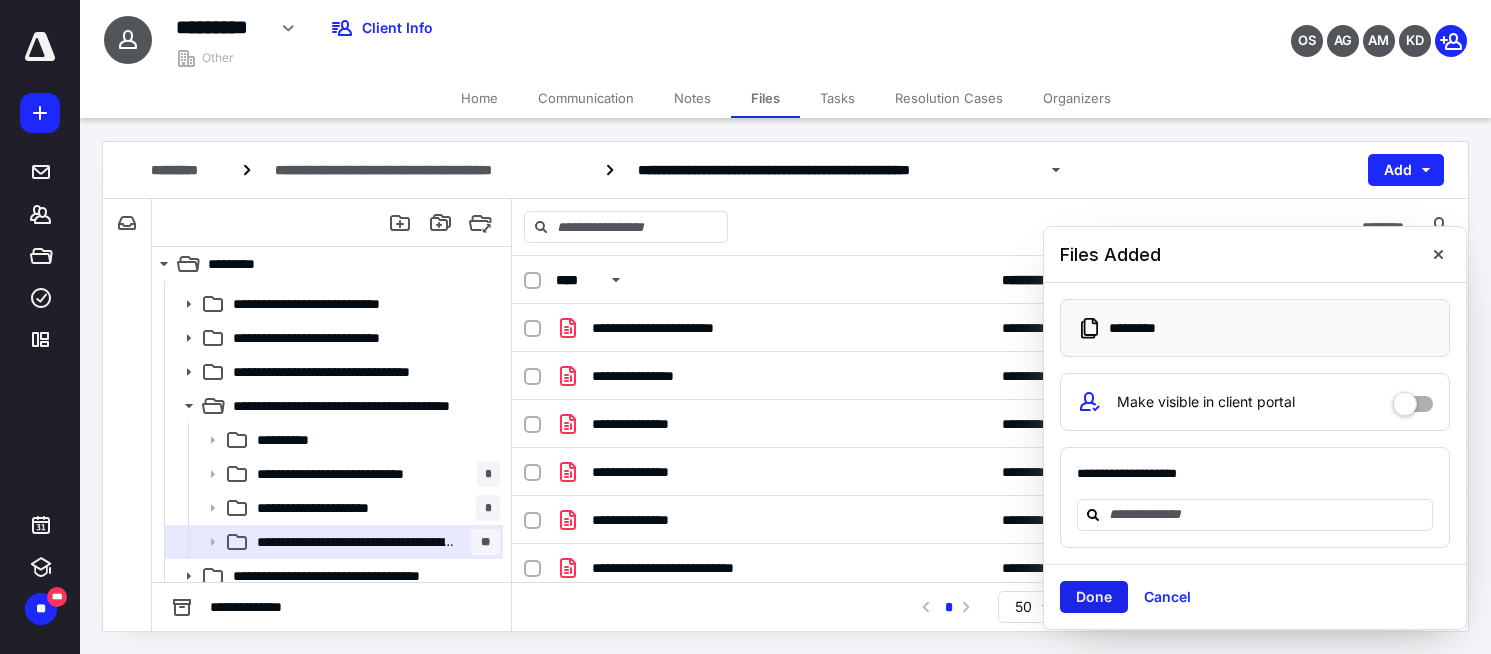 click on "Done" at bounding box center [1094, 597] 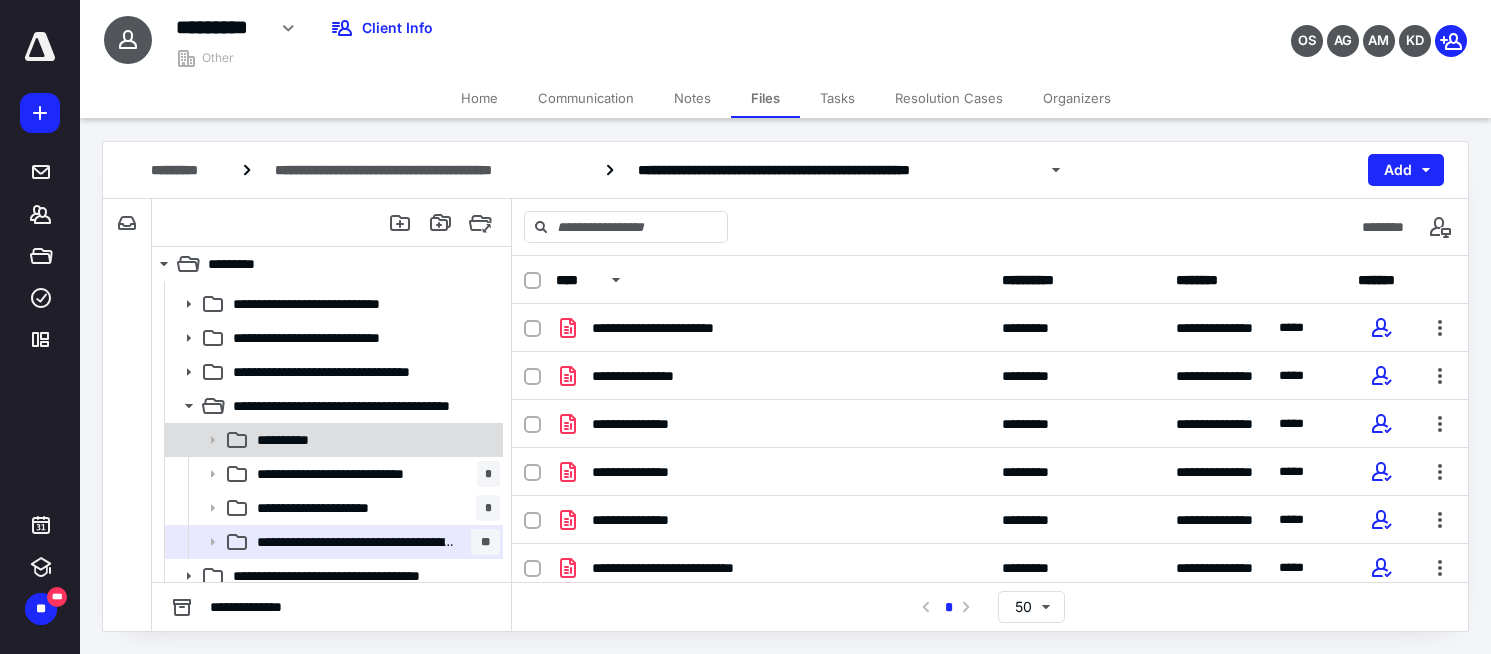 click on "**********" at bounding box center [293, 440] 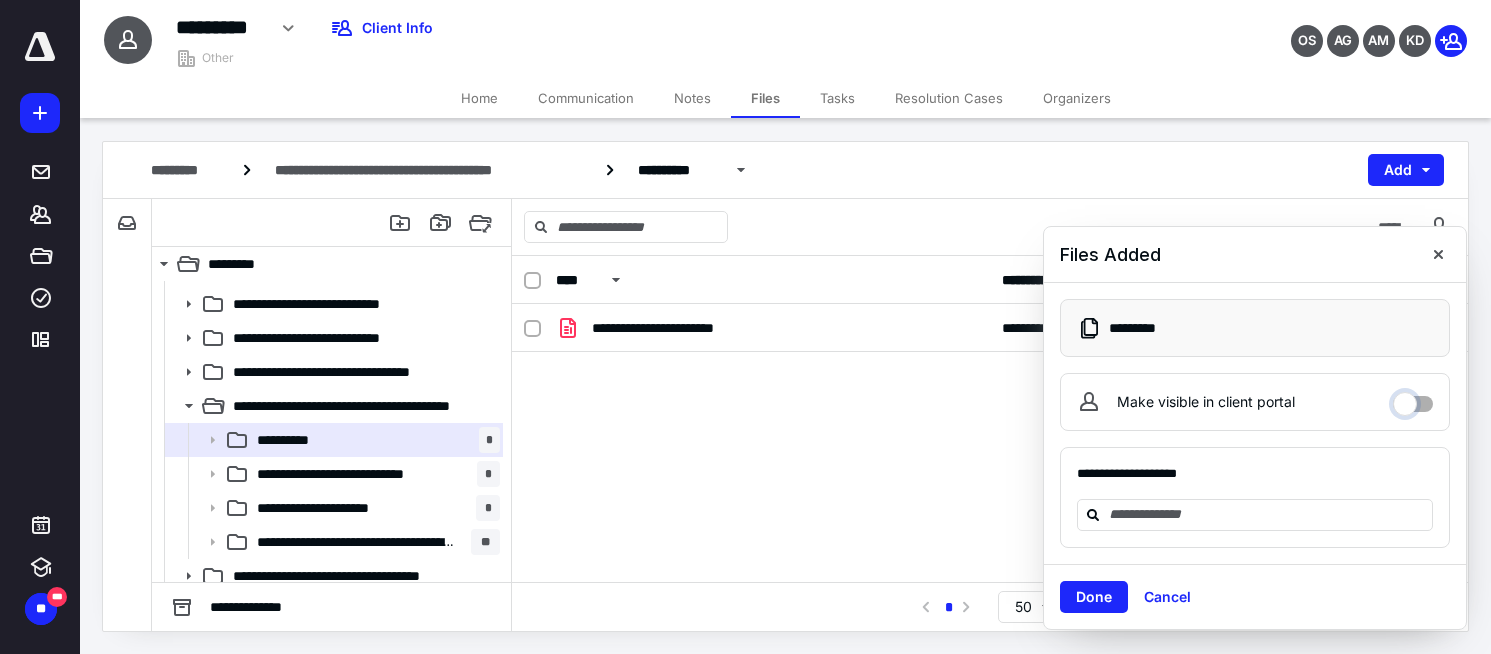 click on "Make visible in client portal" at bounding box center [1413, 399] 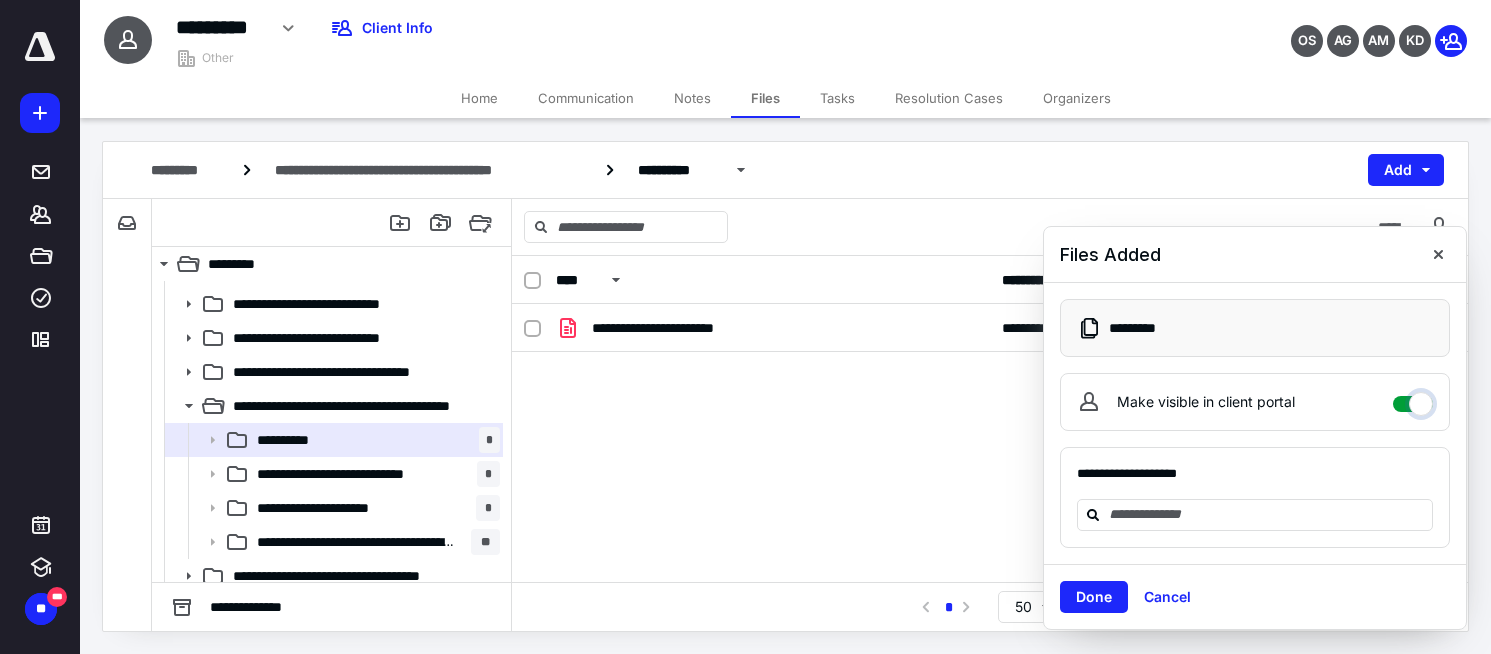 checkbox on "****" 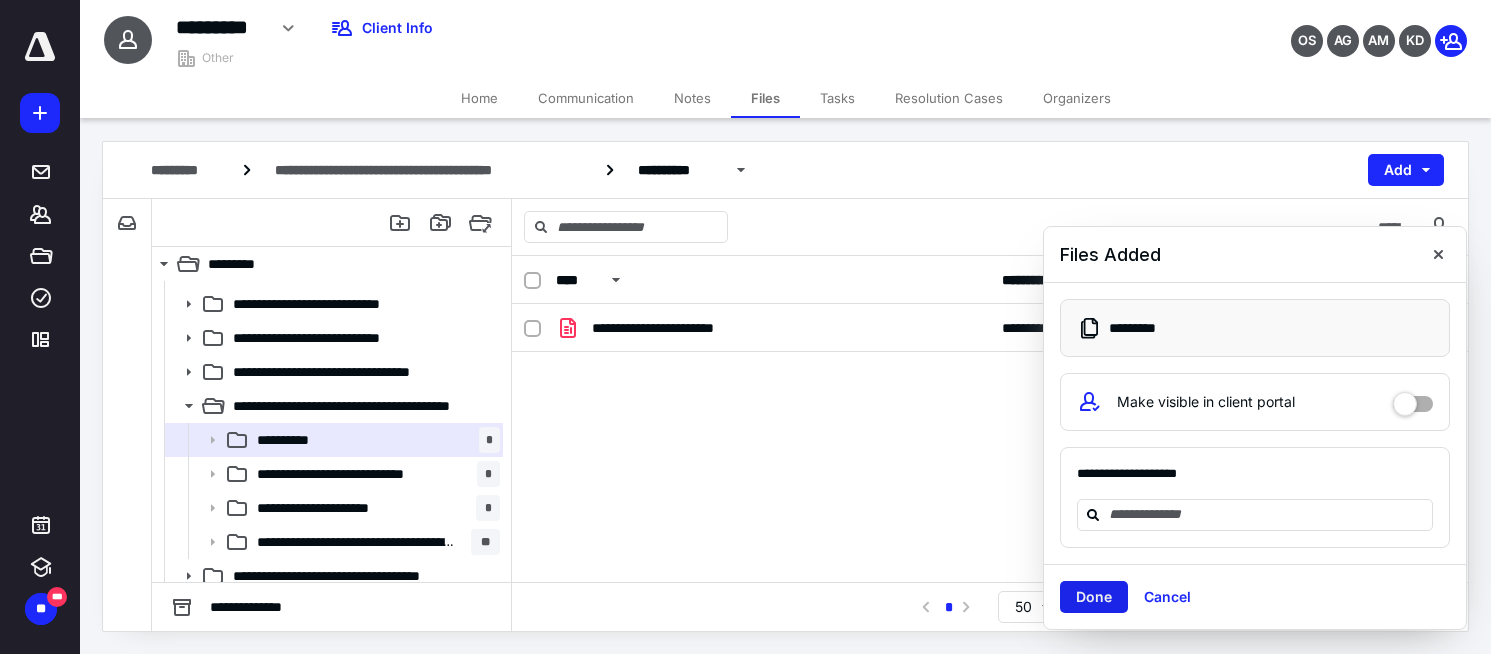 click on "Done" at bounding box center [1094, 597] 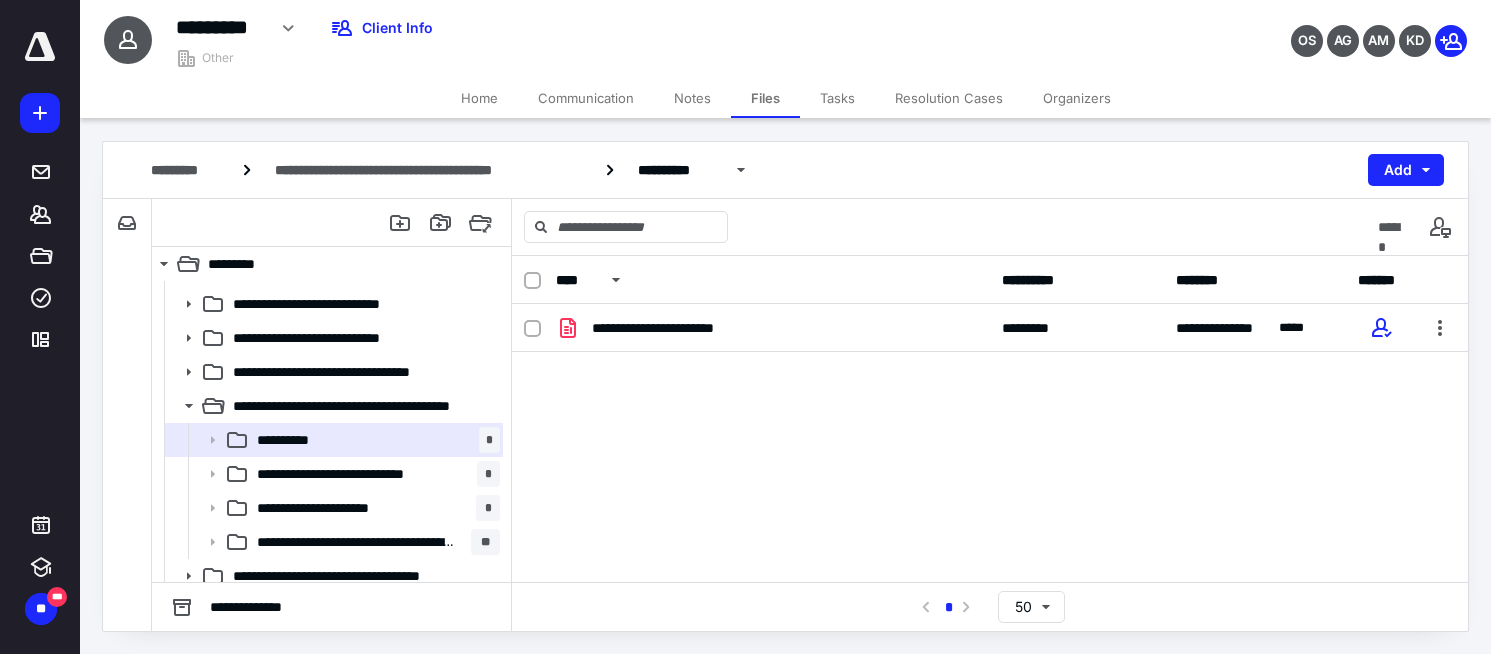 click on "********* Edit Archive Delete Client Info" at bounding box center (591, 28) 